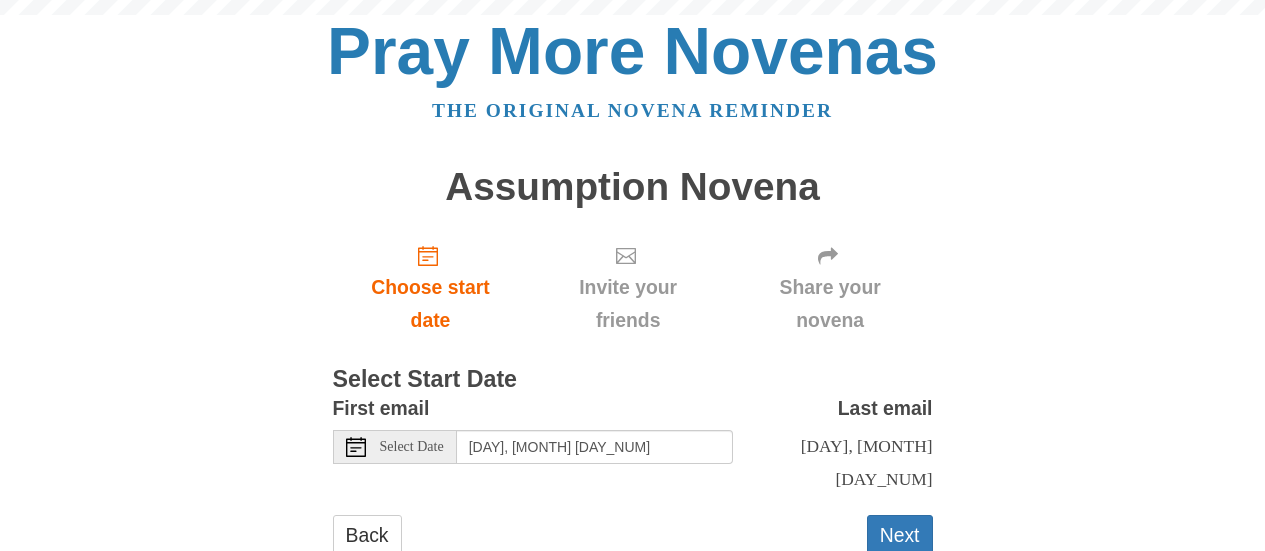 scroll, scrollTop: 0, scrollLeft: 0, axis: both 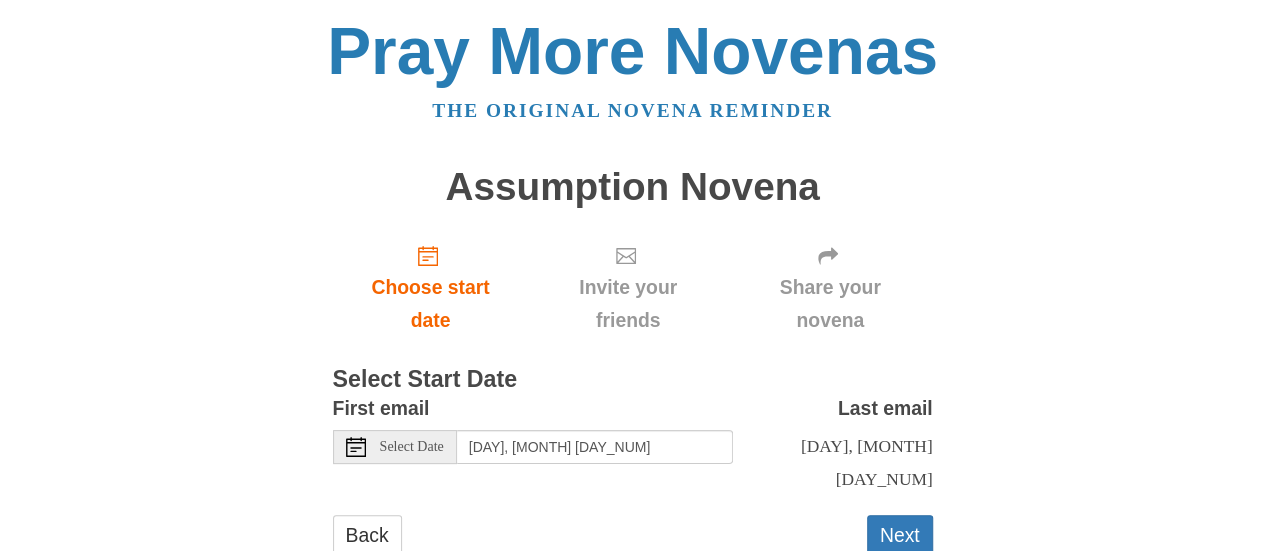 click 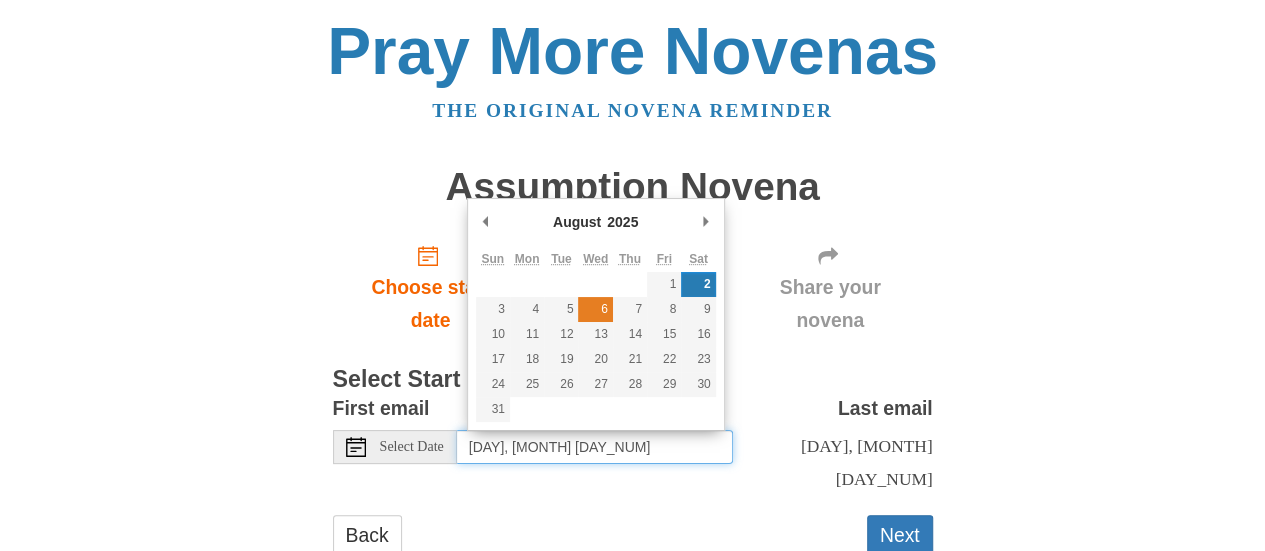 type on "[DAY], [MONTH] [DAY_NUM]" 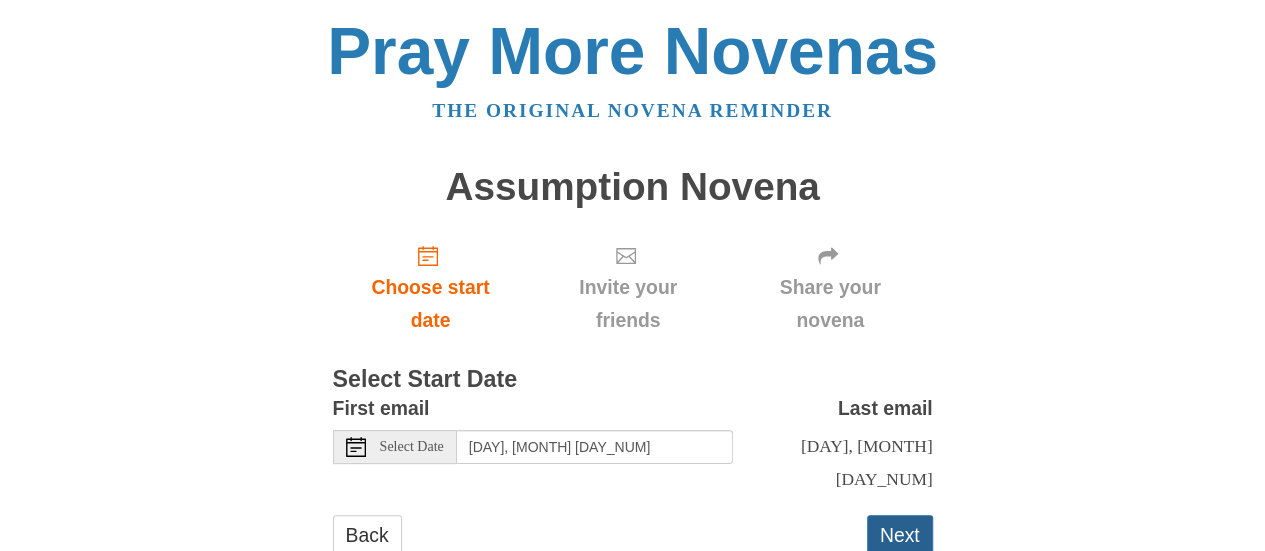 click on "Next" at bounding box center [900, 535] 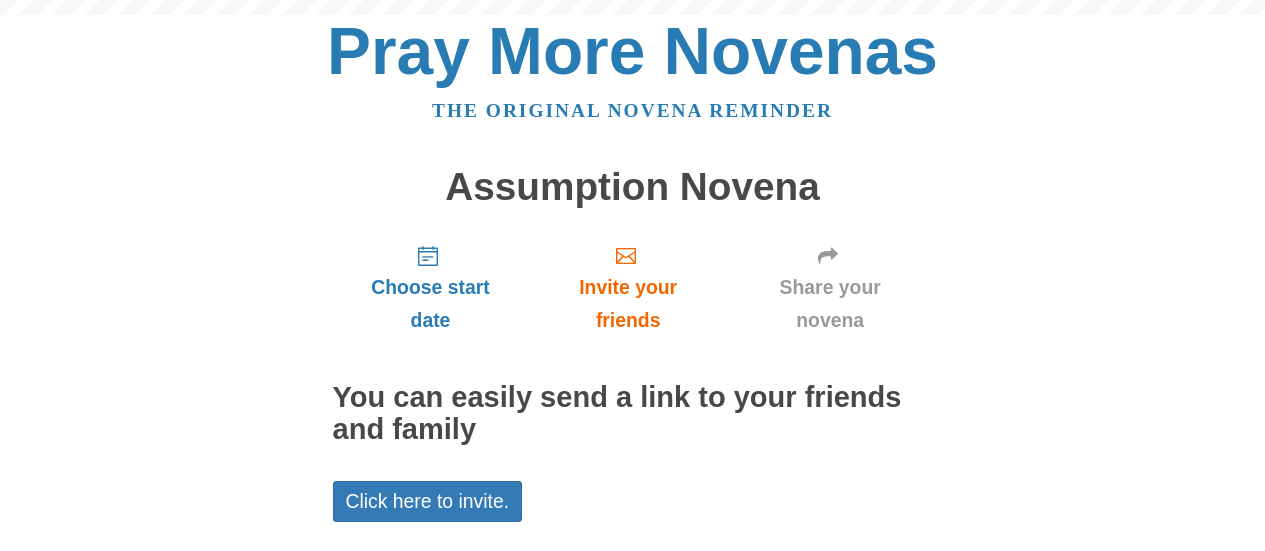 scroll, scrollTop: 159, scrollLeft: 0, axis: vertical 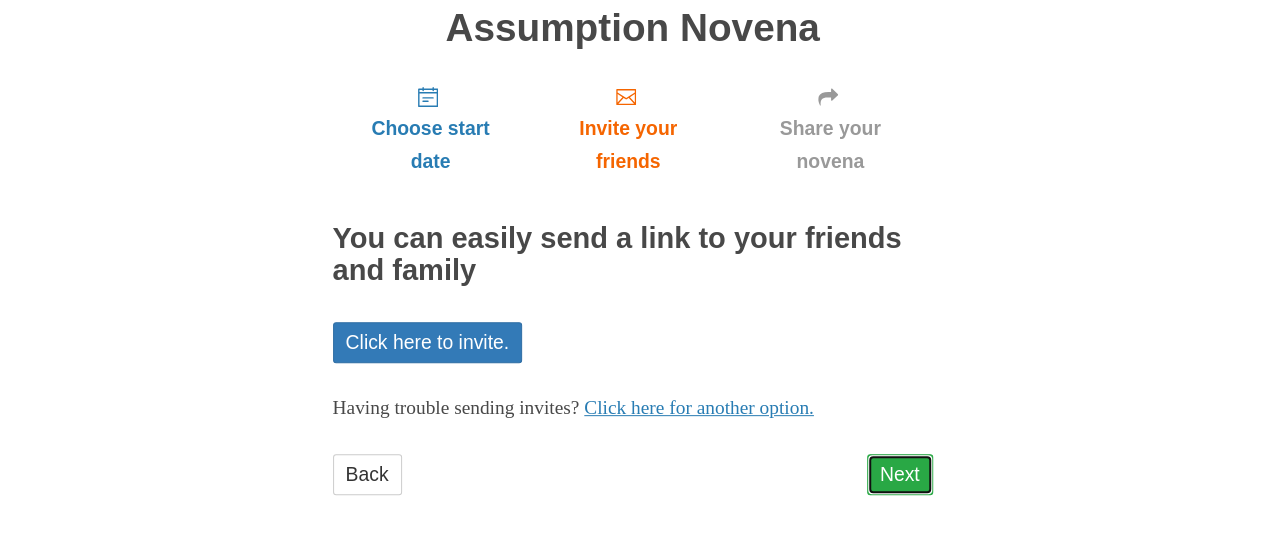 click on "Next" at bounding box center [900, 474] 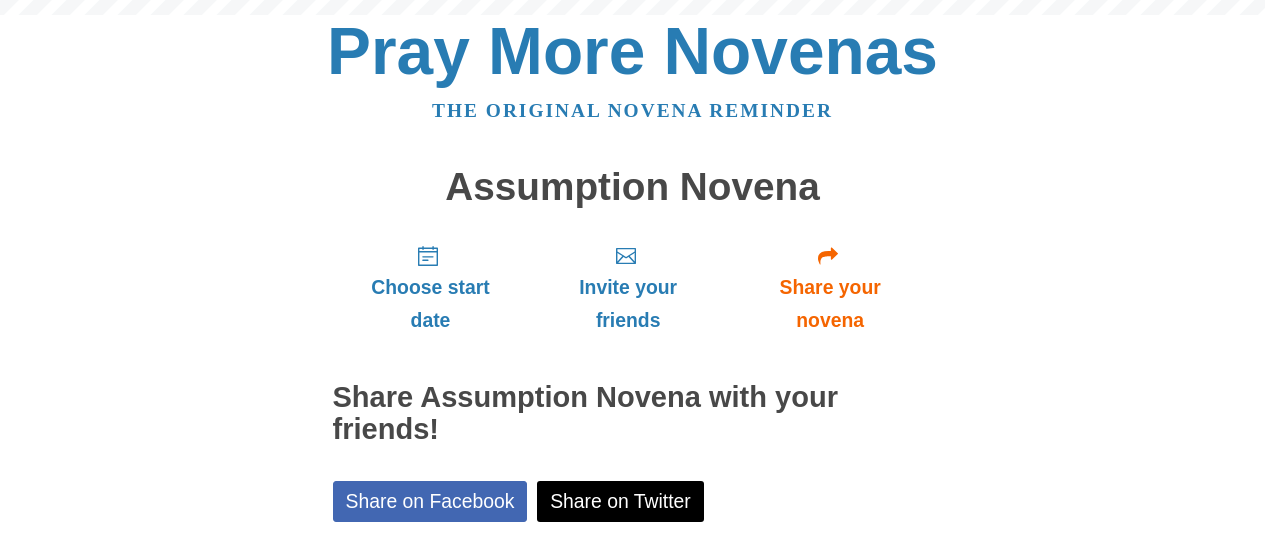 scroll, scrollTop: 250, scrollLeft: 0, axis: vertical 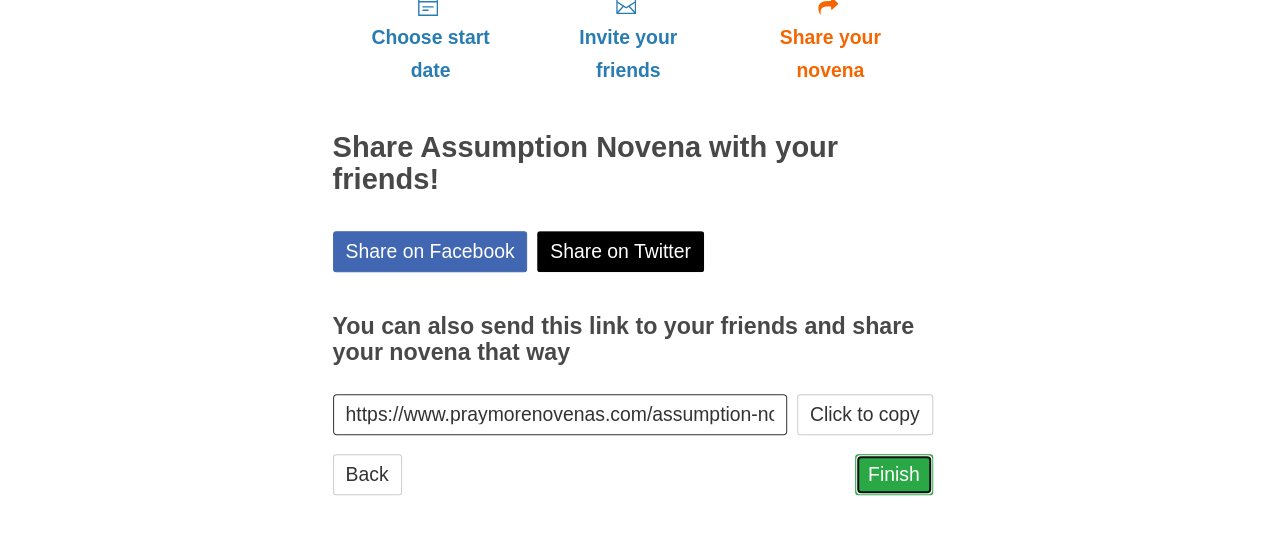 click on "Finish" at bounding box center [894, 474] 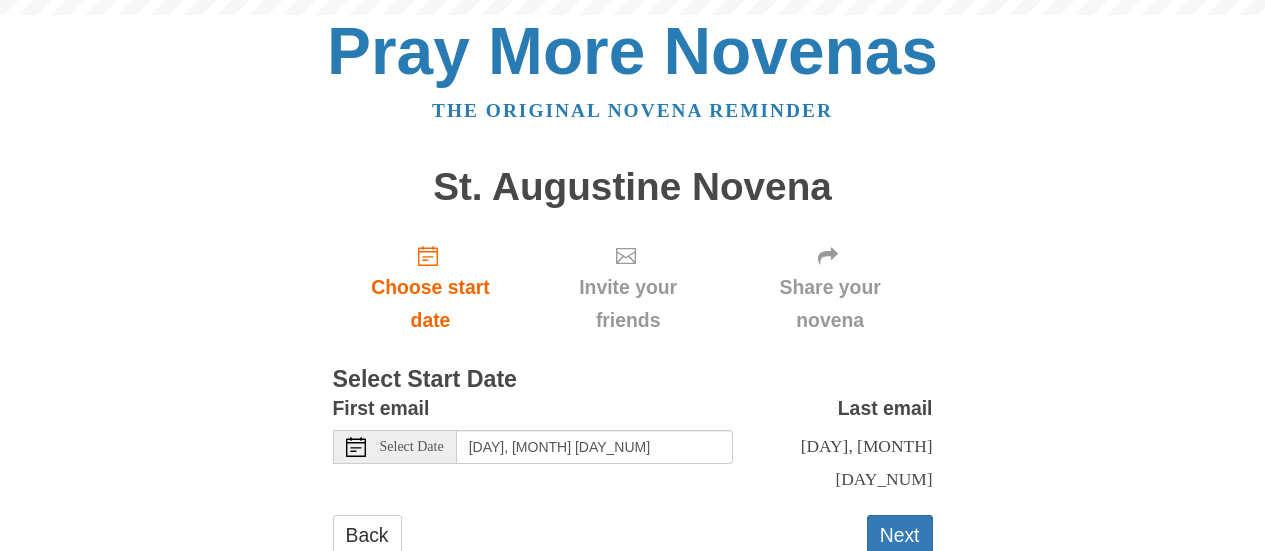 scroll, scrollTop: 0, scrollLeft: 0, axis: both 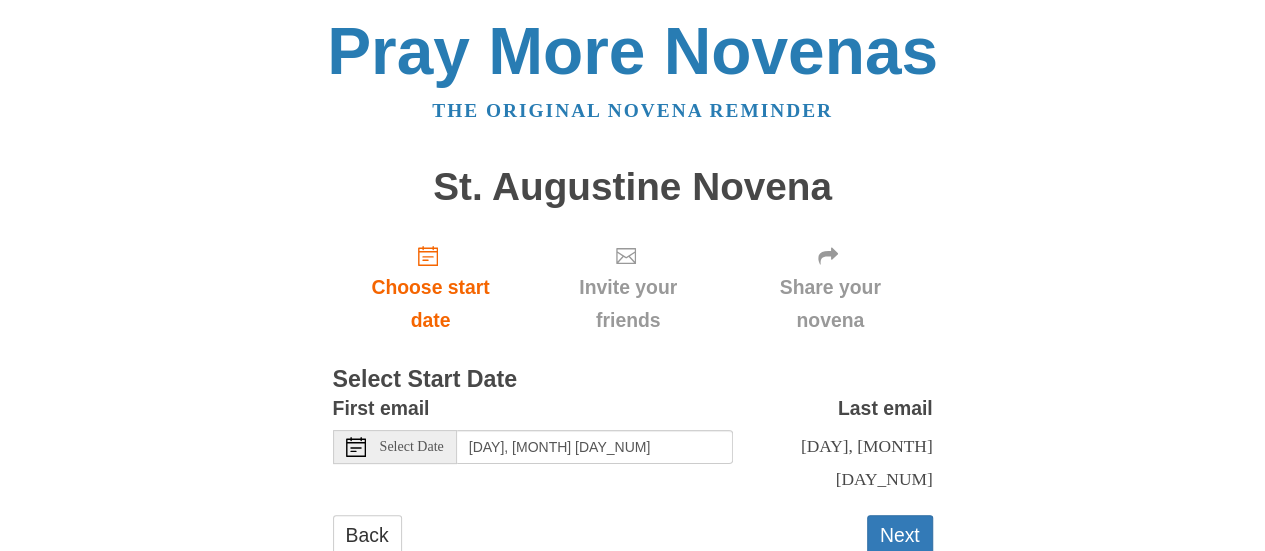 click on "Select Date" at bounding box center [412, 447] 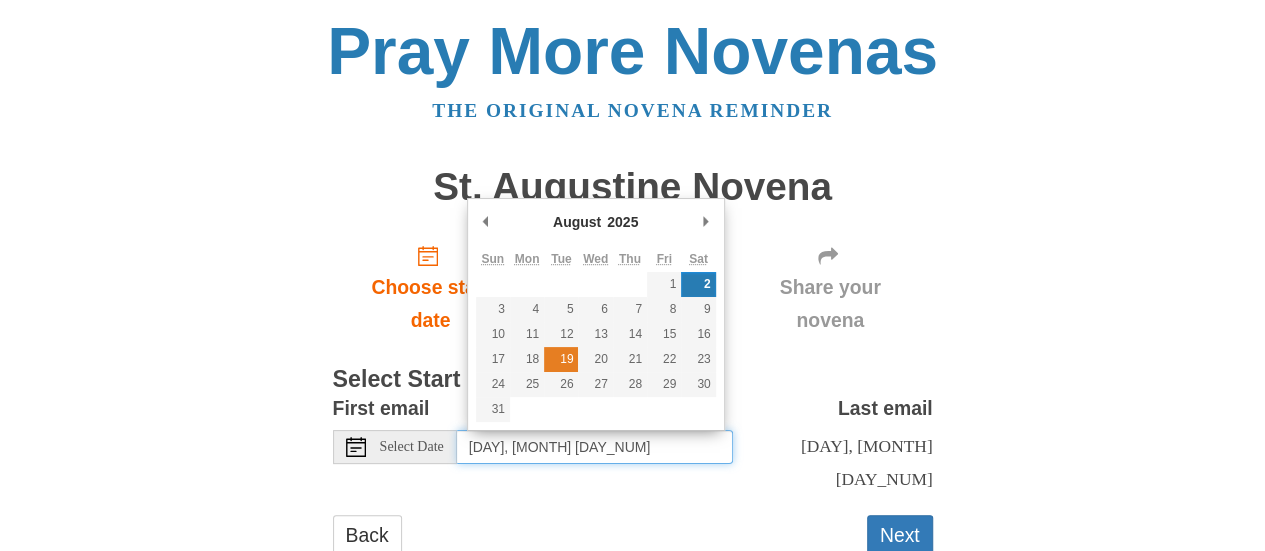 type on "Tuesday, August 19th" 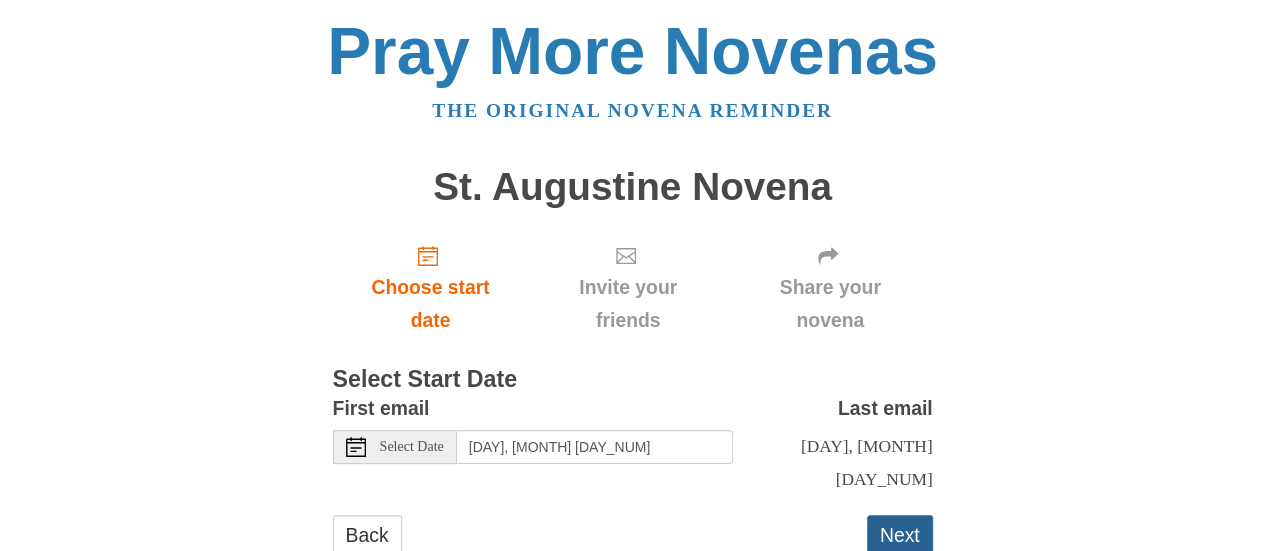 click on "Next" at bounding box center (900, 535) 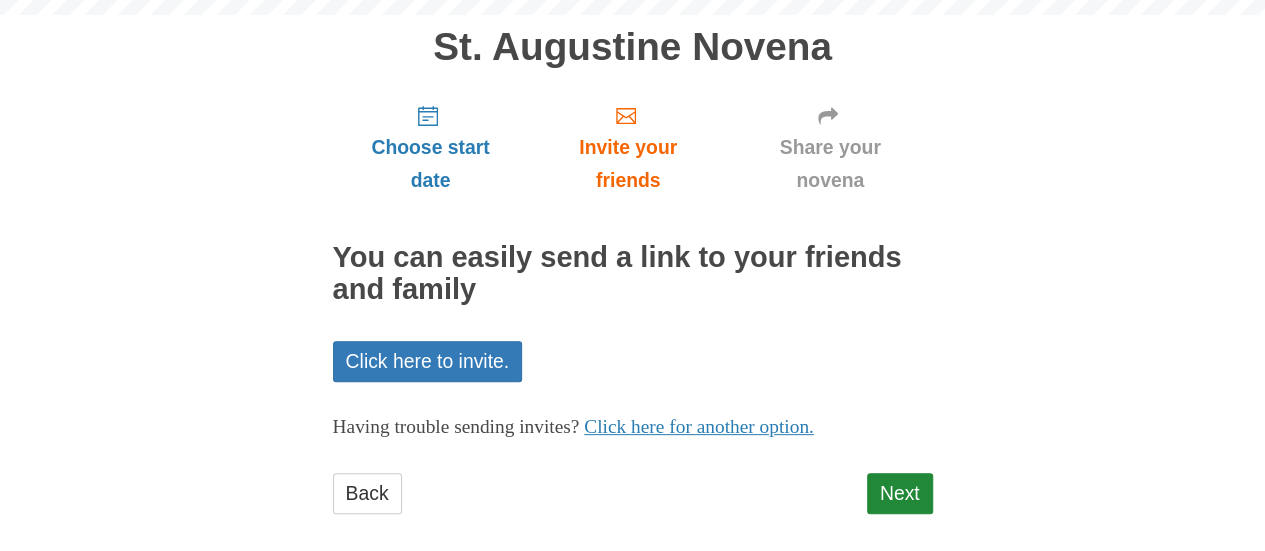 scroll, scrollTop: 143, scrollLeft: 0, axis: vertical 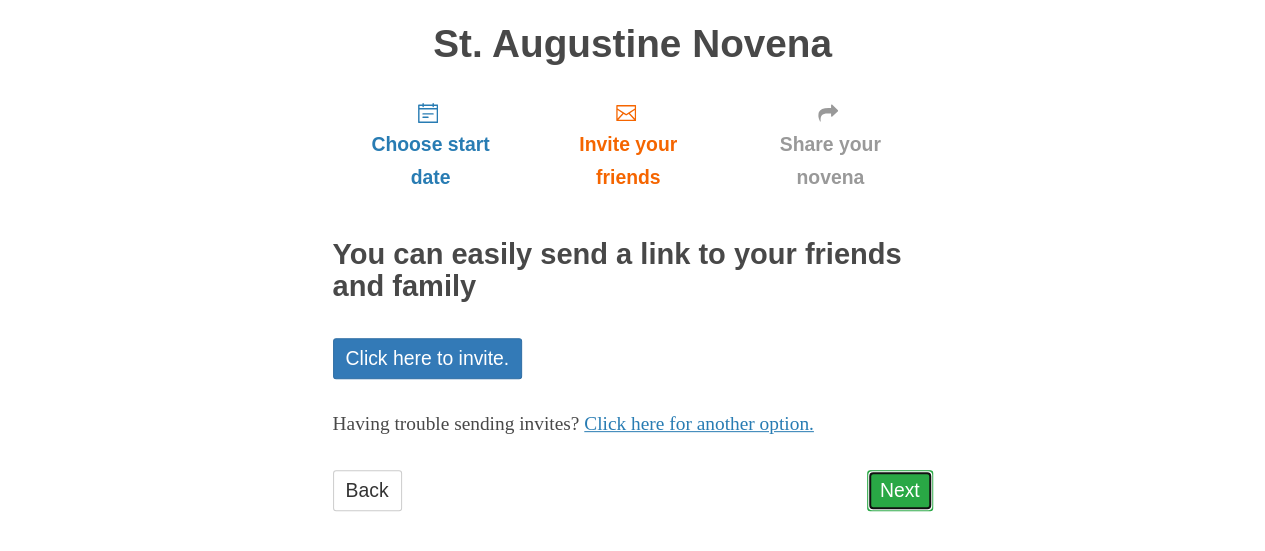 click on "Next" at bounding box center (900, 490) 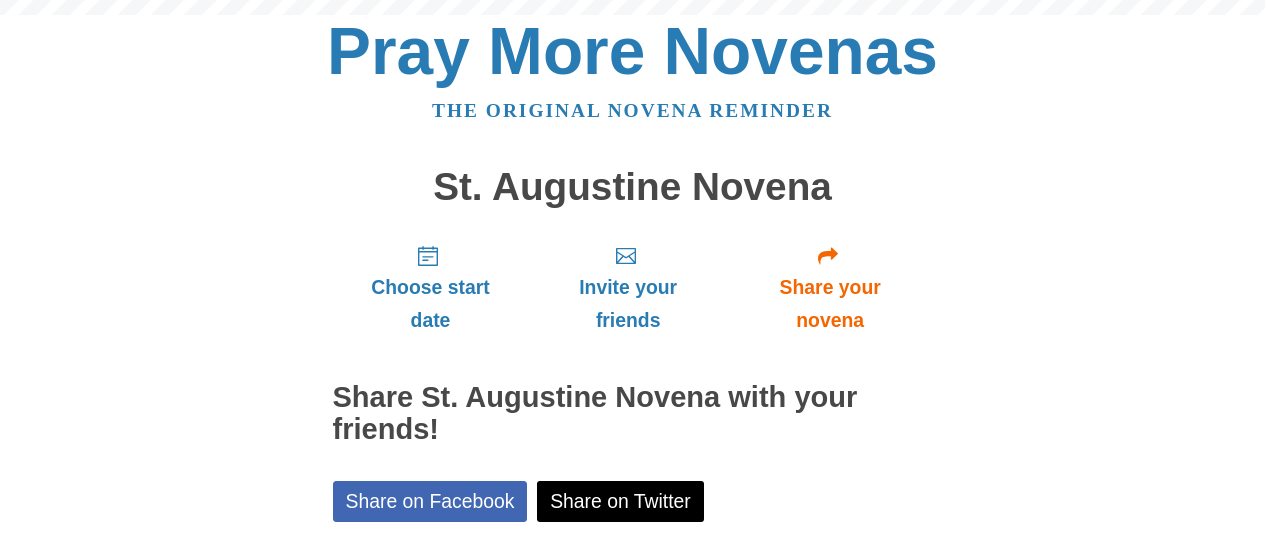 scroll, scrollTop: 250, scrollLeft: 0, axis: vertical 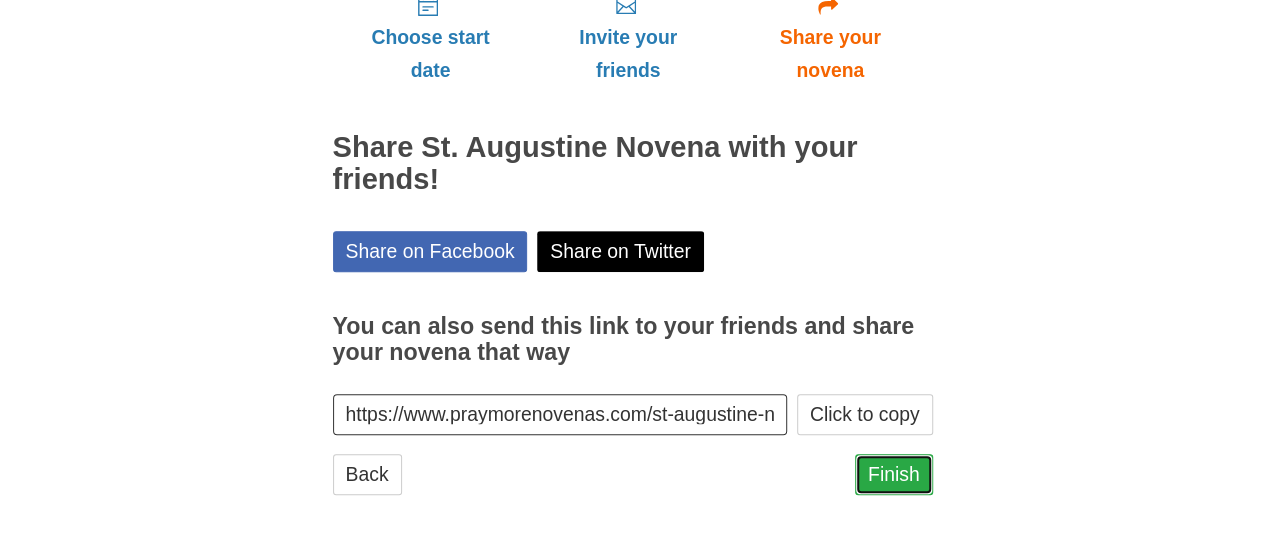 click on "Finish" at bounding box center [894, 474] 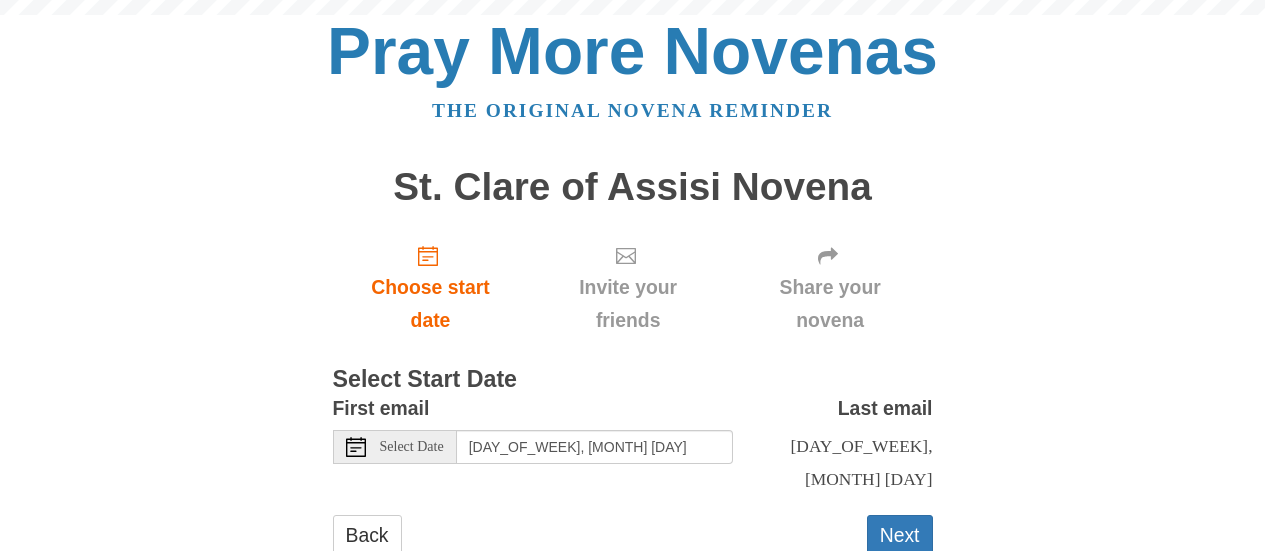 scroll, scrollTop: 0, scrollLeft: 0, axis: both 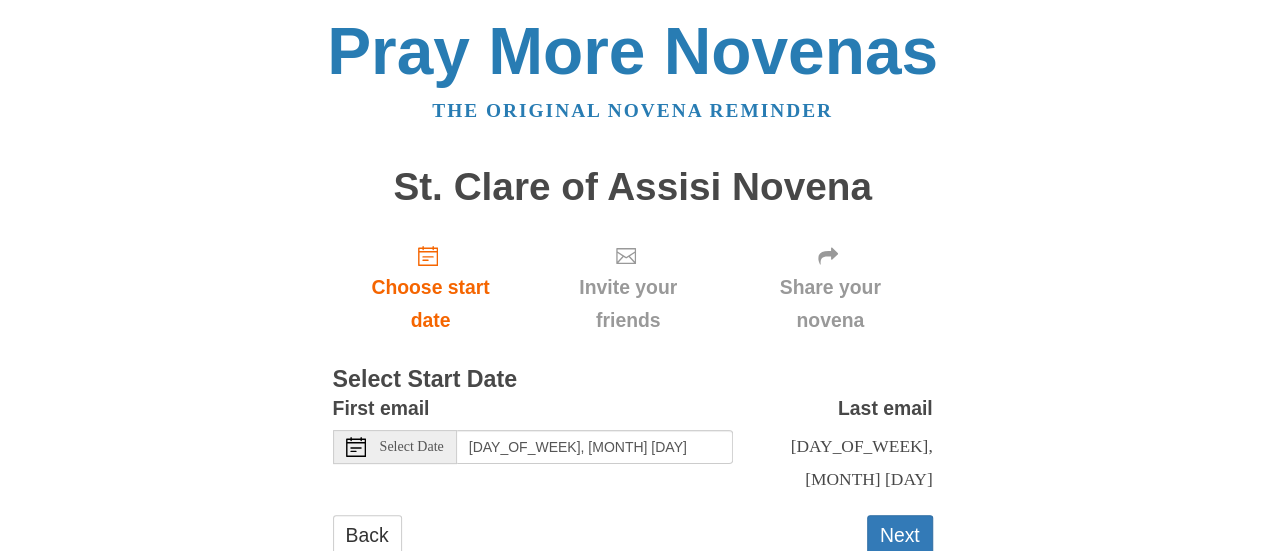 click on "Select Date" at bounding box center [412, 447] 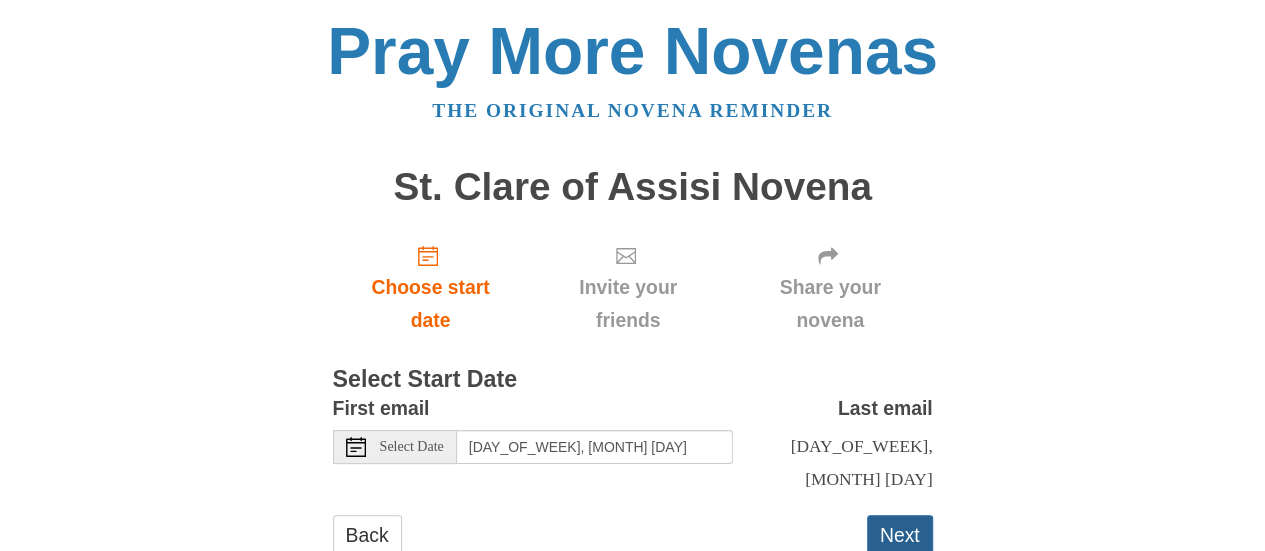 click on "Next" at bounding box center [900, 535] 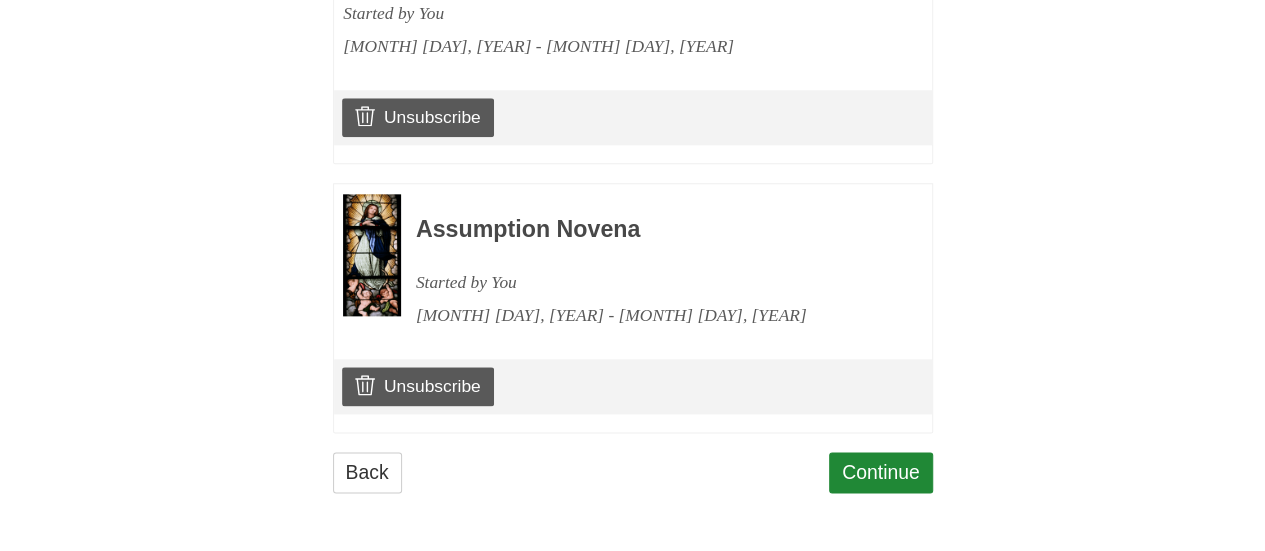 scroll, scrollTop: 1070, scrollLeft: 0, axis: vertical 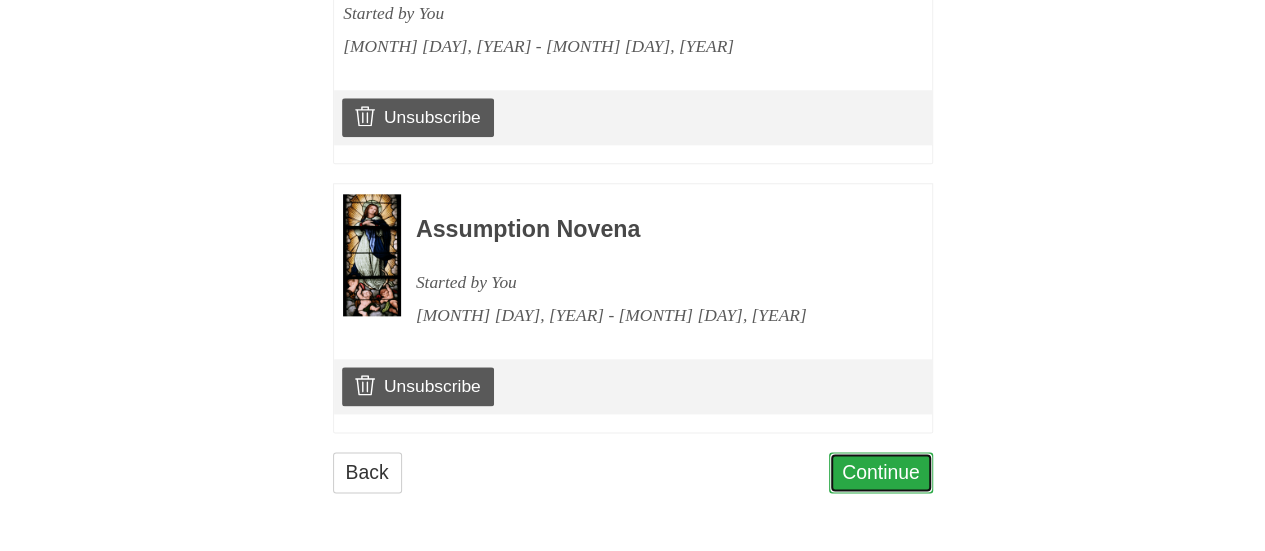 click on "Continue" at bounding box center (881, 472) 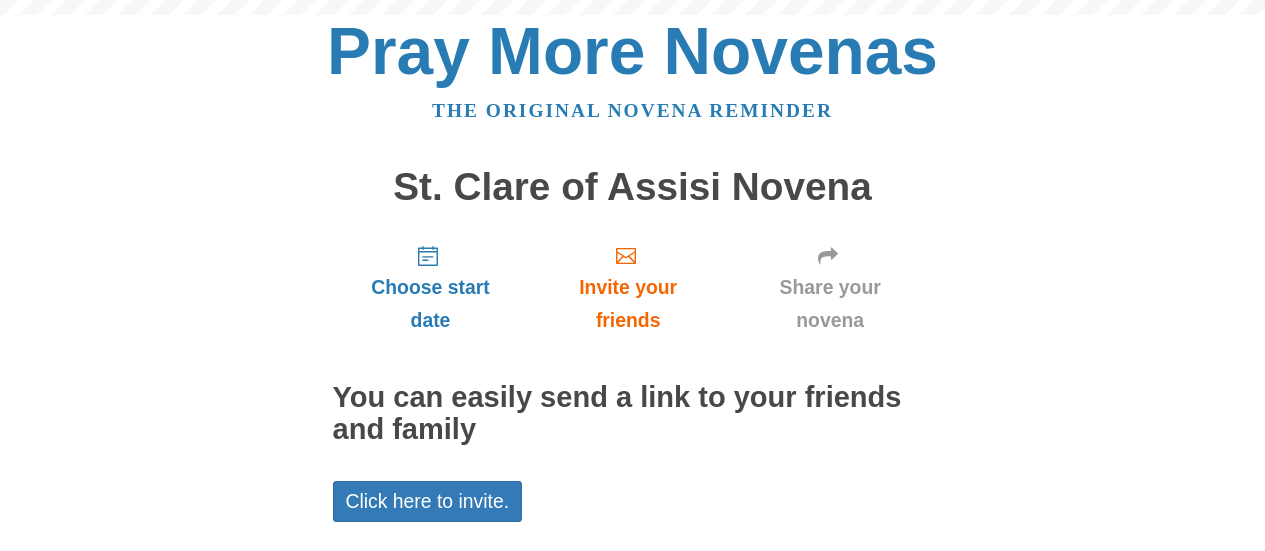 scroll, scrollTop: 159, scrollLeft: 0, axis: vertical 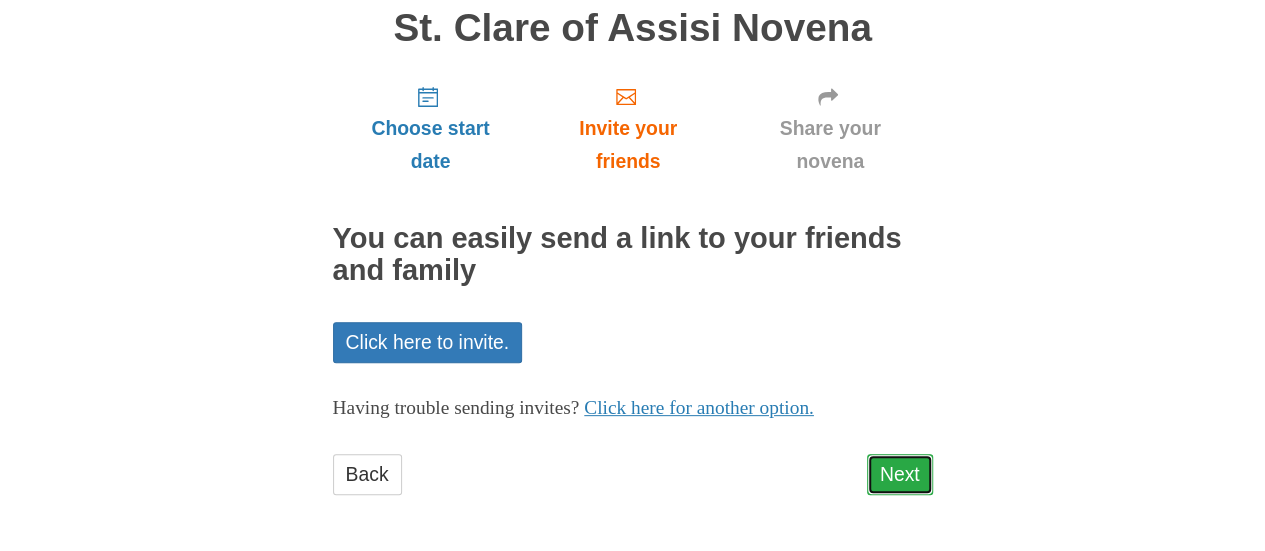 click on "Next" at bounding box center [900, 474] 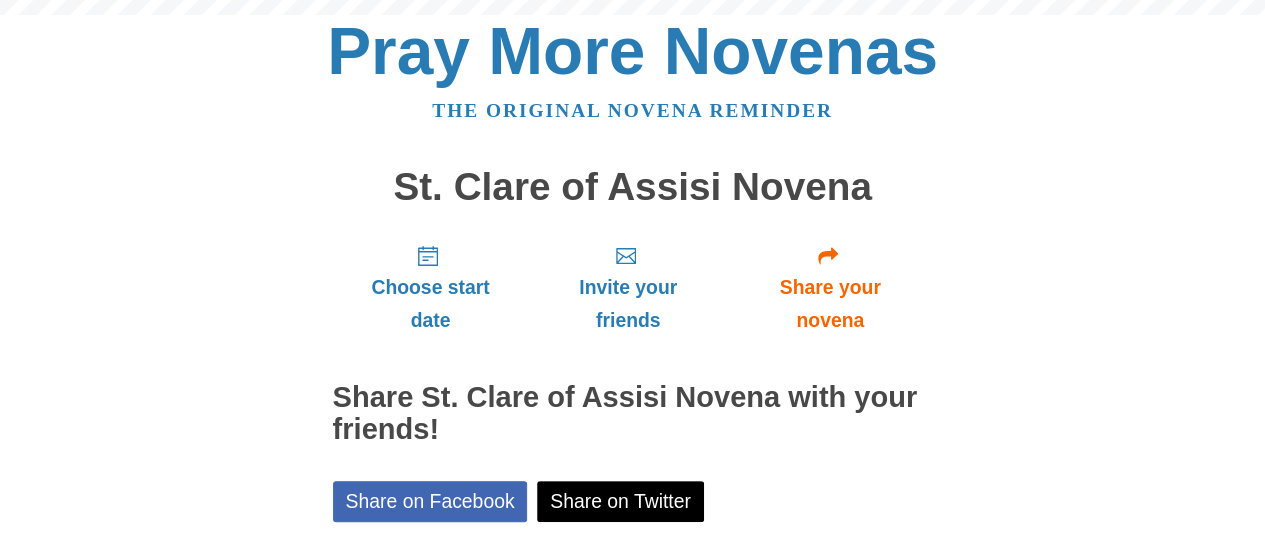 scroll, scrollTop: 250, scrollLeft: 0, axis: vertical 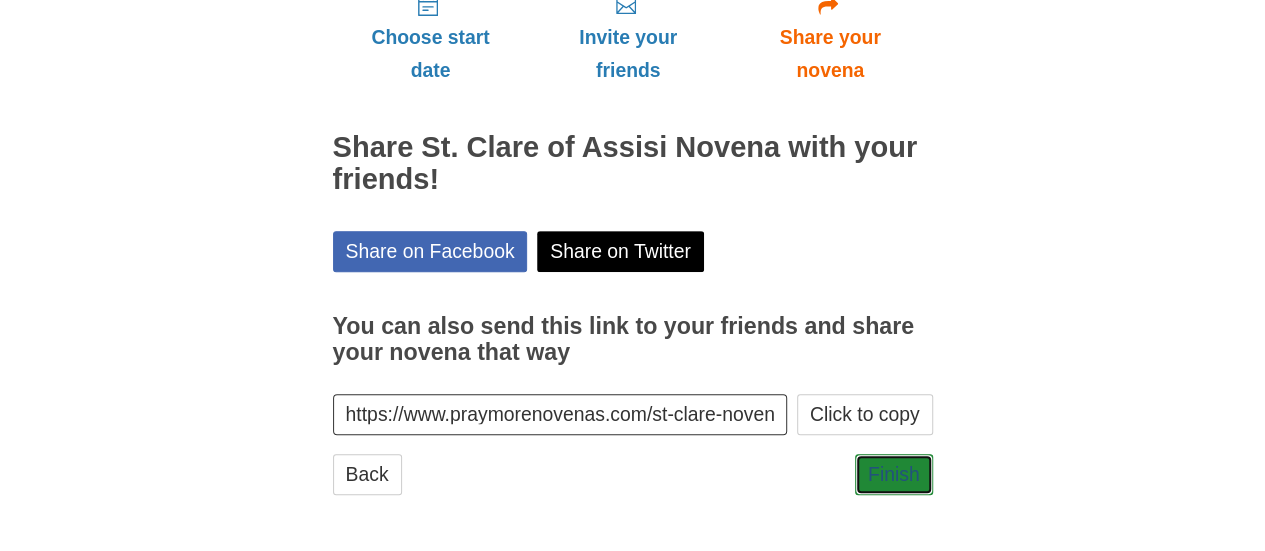 click on "Finish" at bounding box center [894, 474] 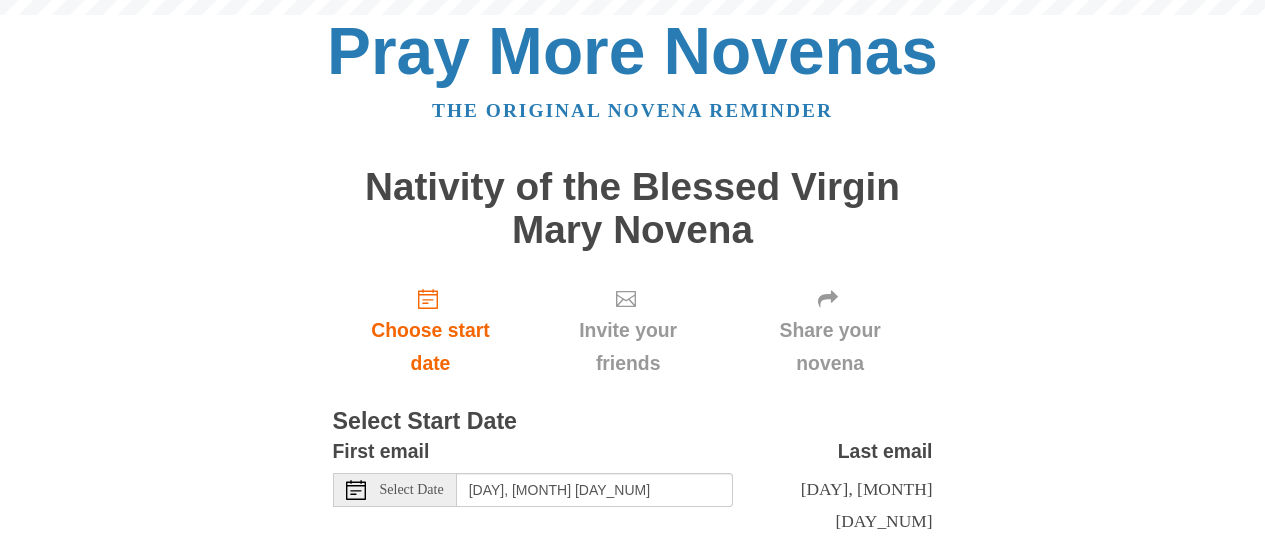 scroll, scrollTop: 0, scrollLeft: 0, axis: both 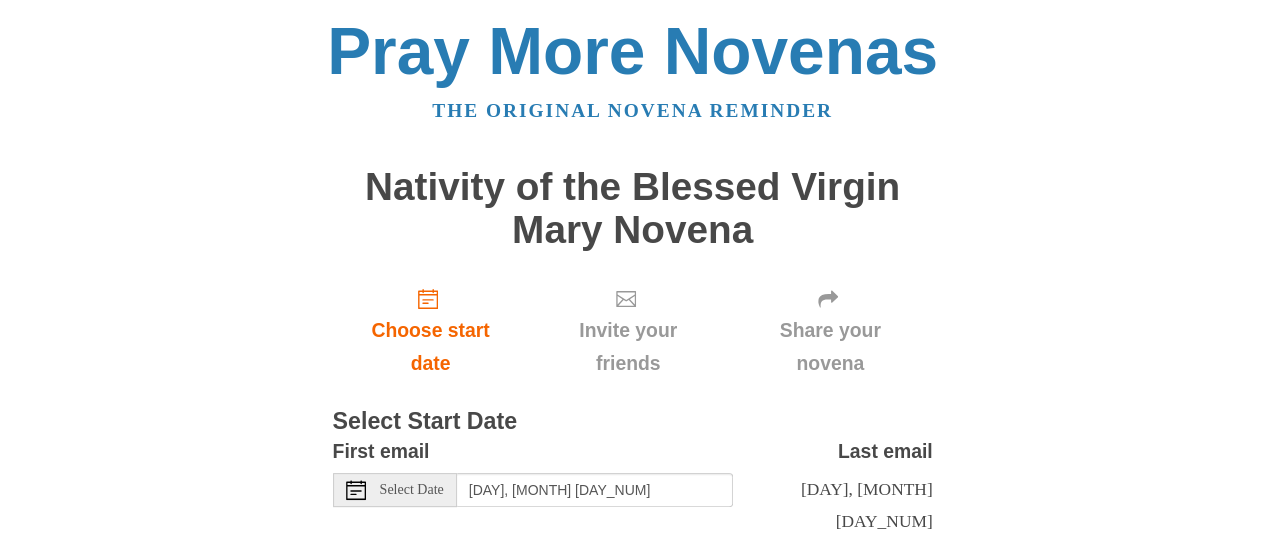 click on "Select Date" at bounding box center [412, 490] 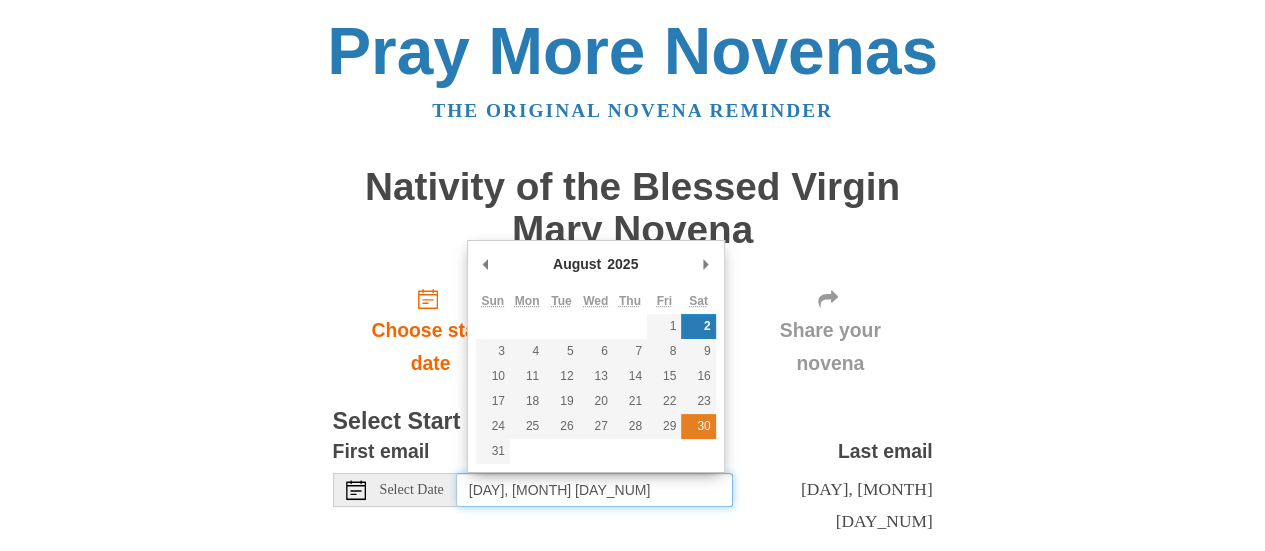 type on "Saturday, August 30th" 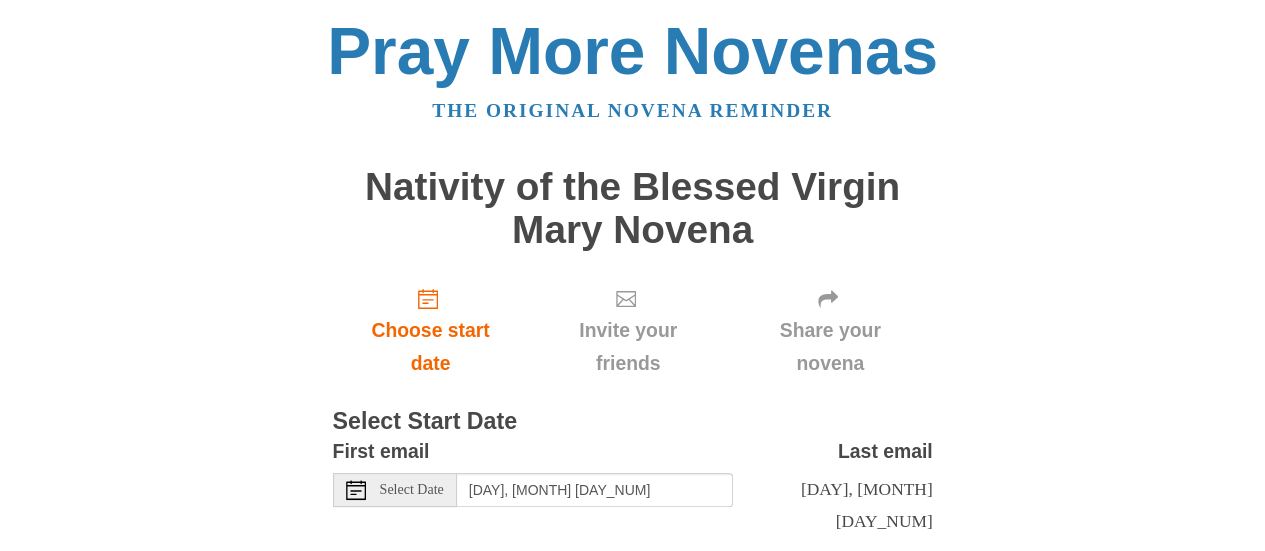 scroll, scrollTop: 108, scrollLeft: 0, axis: vertical 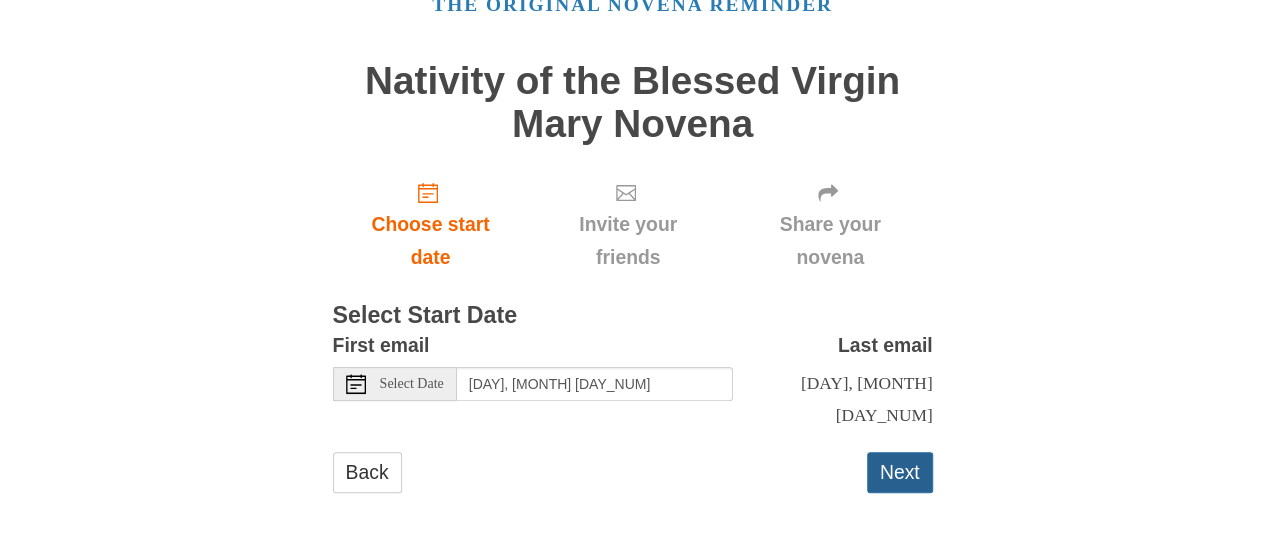 click on "Next" at bounding box center [900, 472] 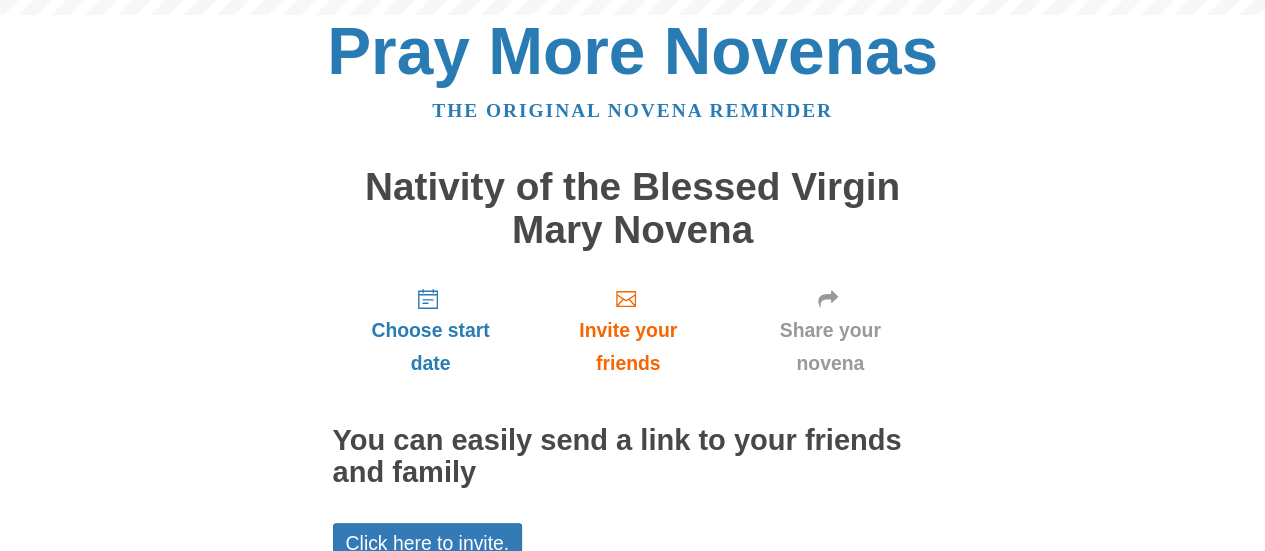 scroll, scrollTop: 202, scrollLeft: 0, axis: vertical 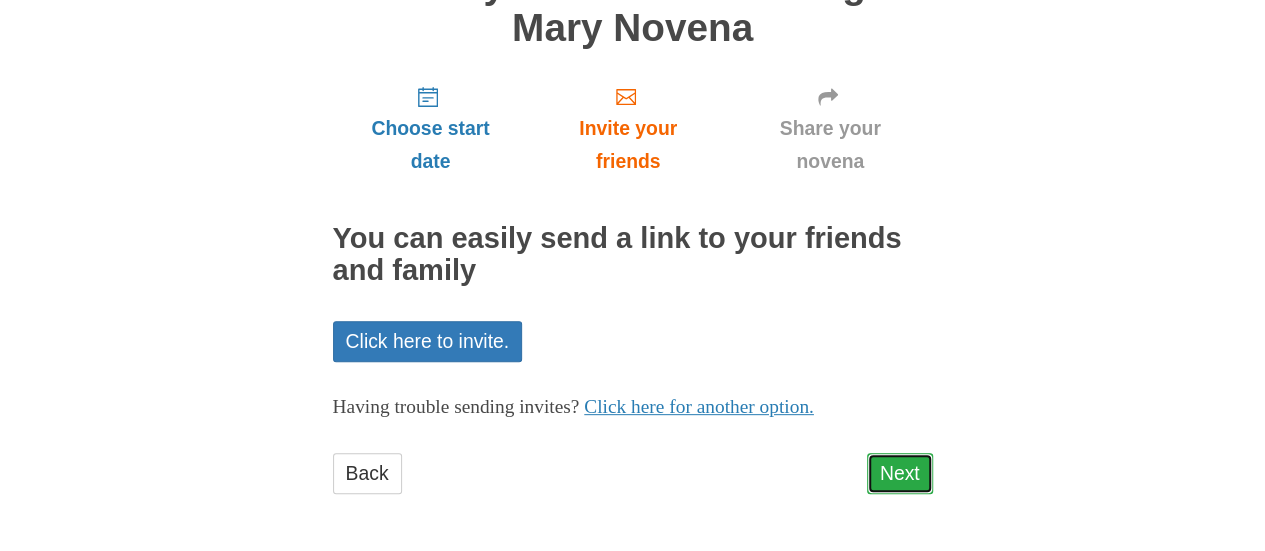 click on "Next" at bounding box center [900, 473] 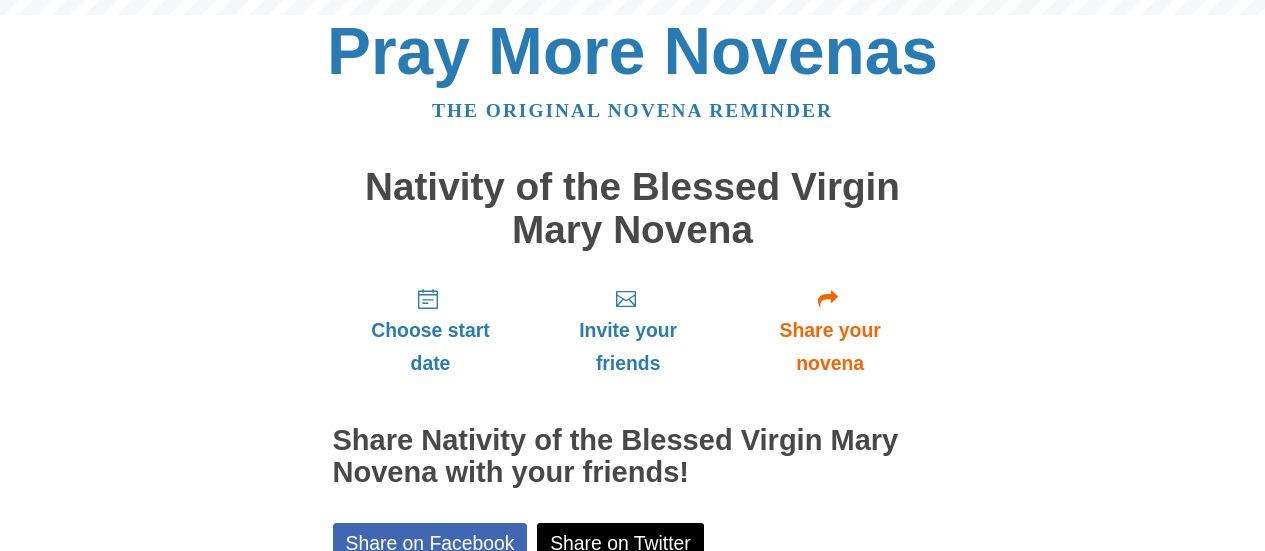 scroll, scrollTop: 292, scrollLeft: 0, axis: vertical 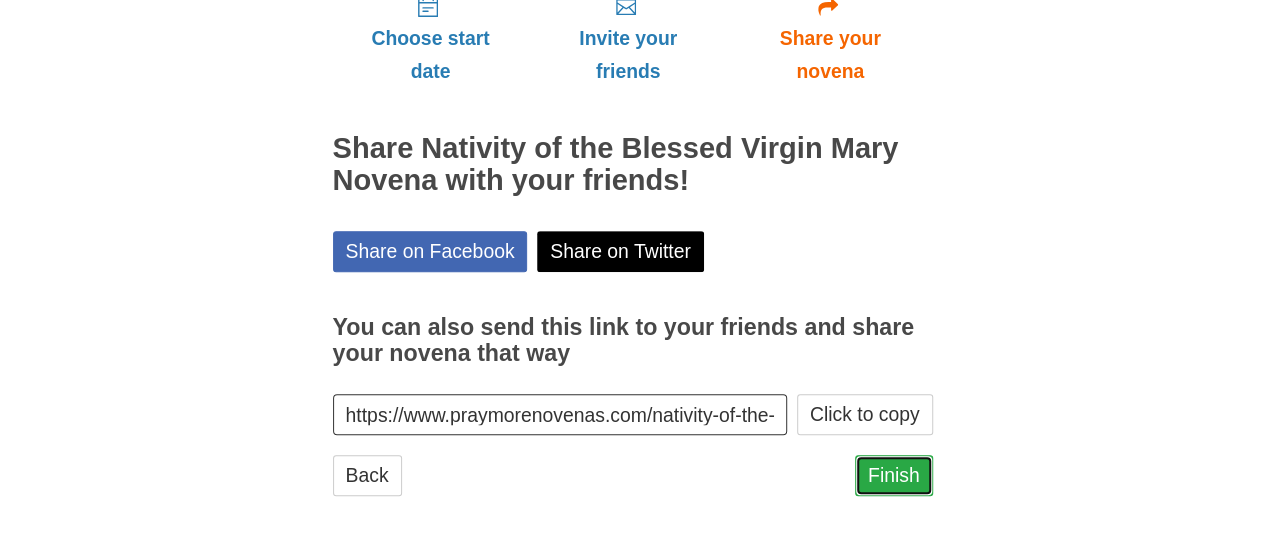 click on "Finish" at bounding box center [894, 475] 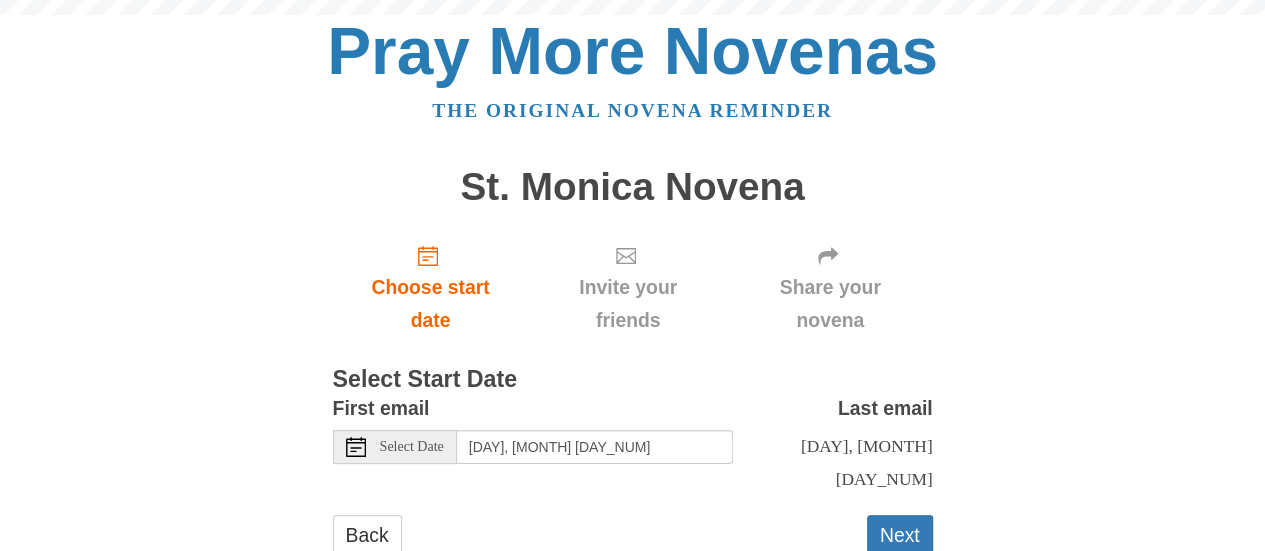 scroll, scrollTop: 7, scrollLeft: 0, axis: vertical 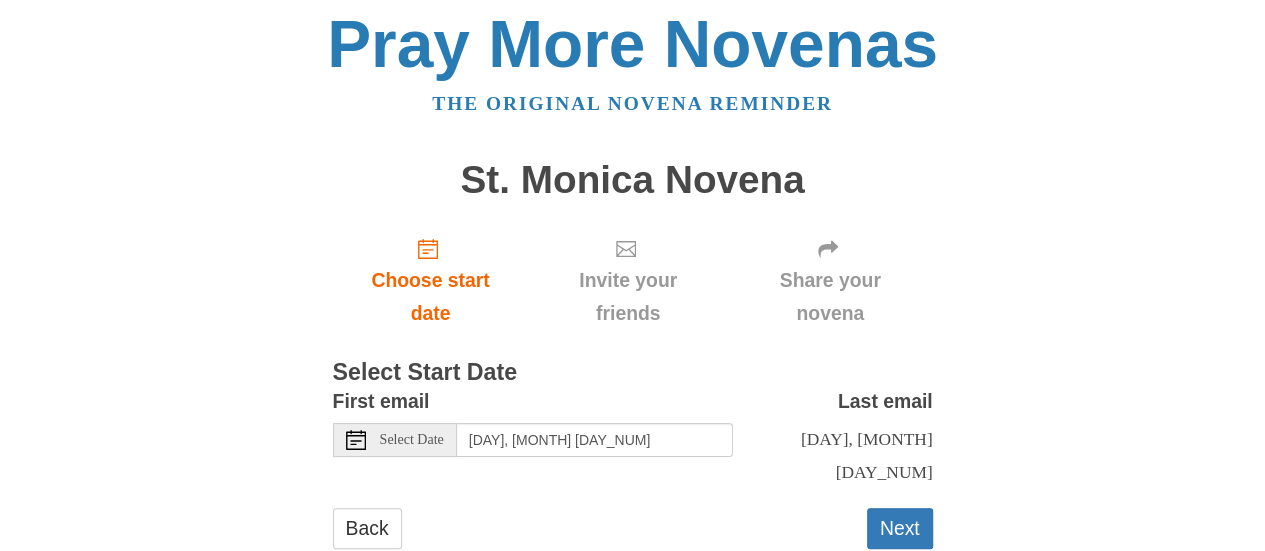 click on "Select Date" at bounding box center (412, 440) 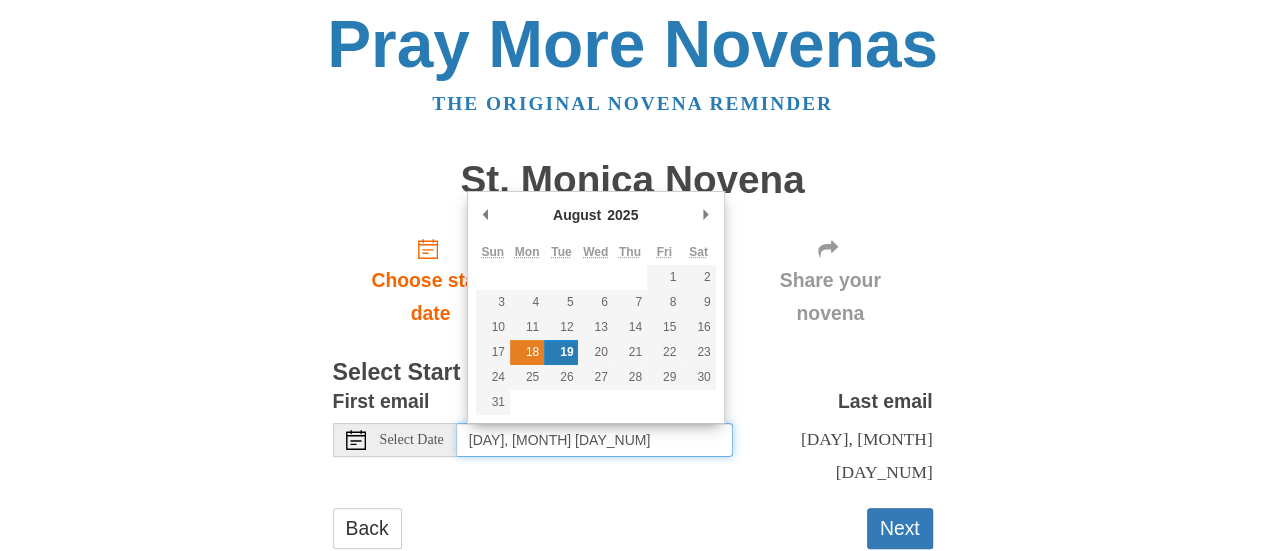 type on "Monday, August 18th" 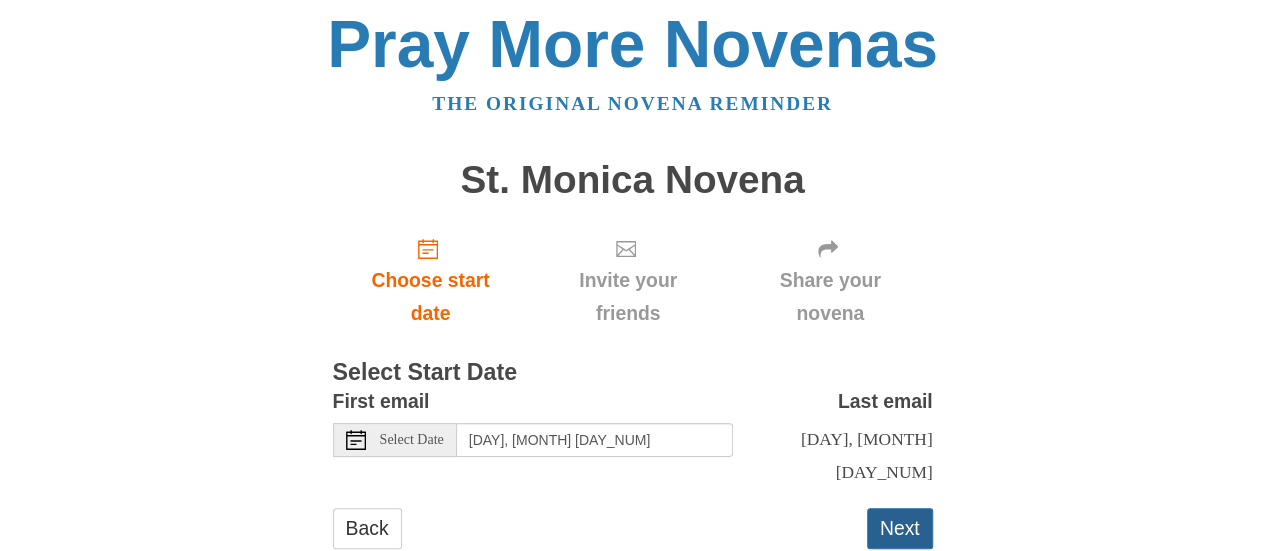 click on "Next" at bounding box center (900, 528) 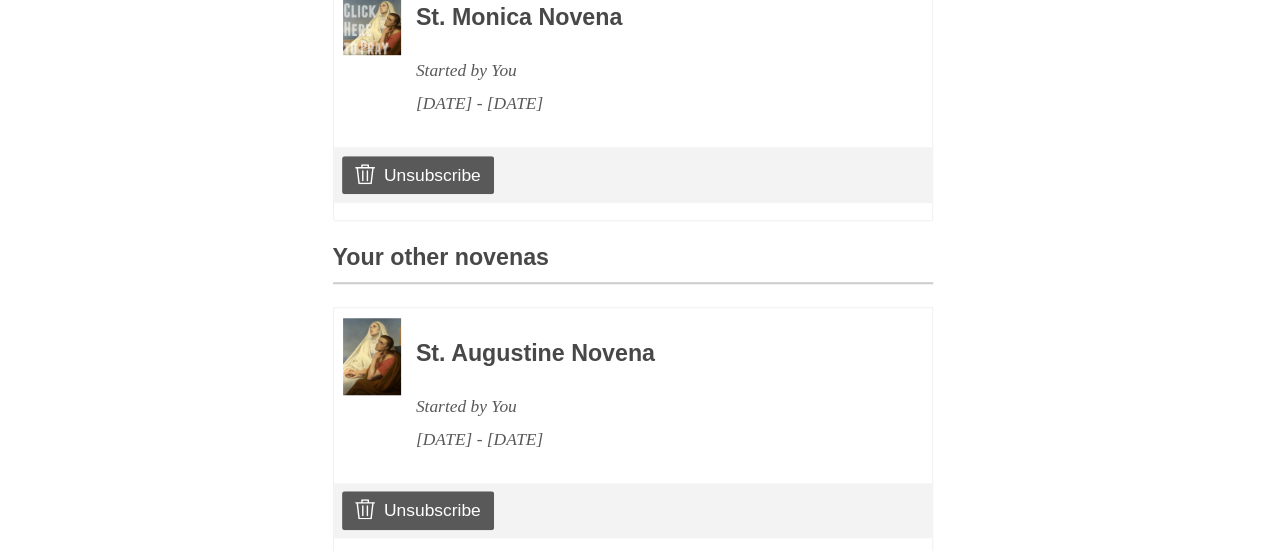 scroll, scrollTop: 1070, scrollLeft: 0, axis: vertical 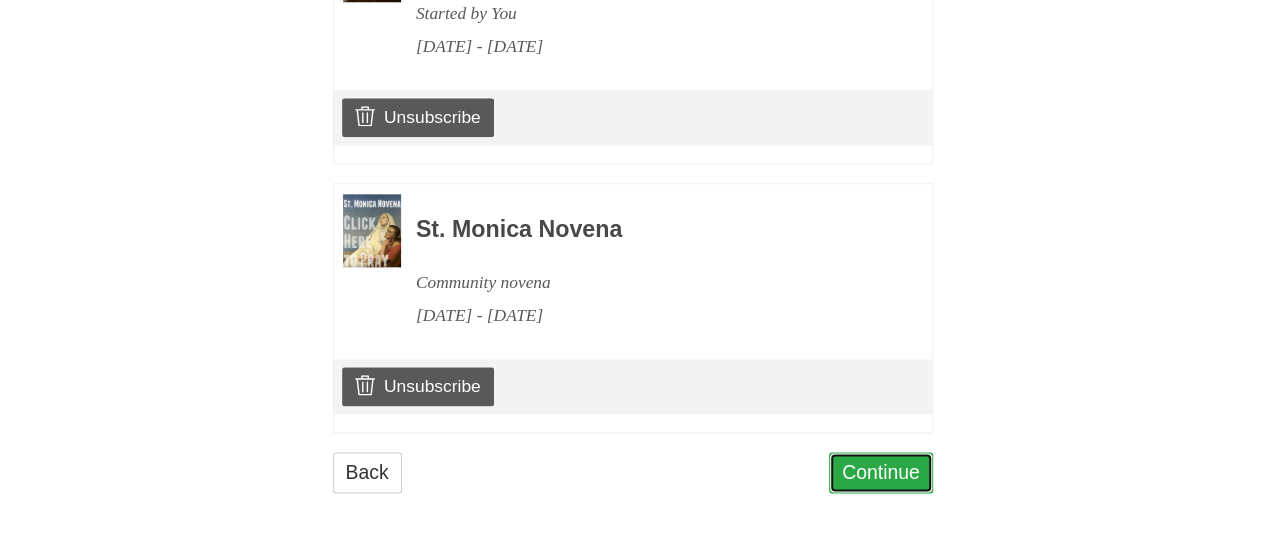 click on "Continue" at bounding box center (881, 472) 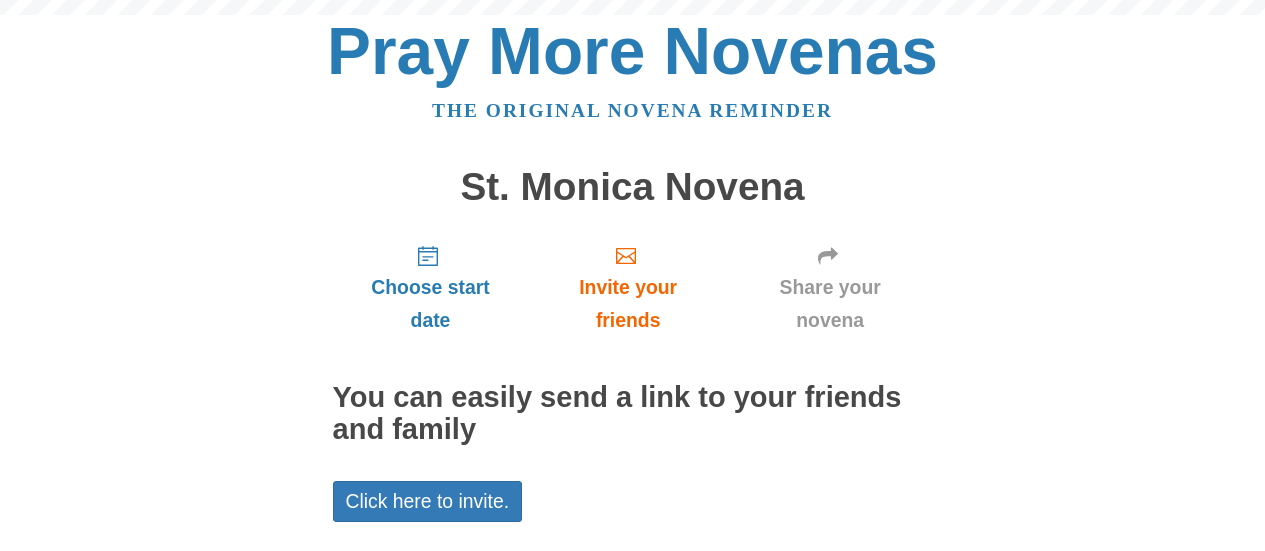 scroll, scrollTop: 159, scrollLeft: 0, axis: vertical 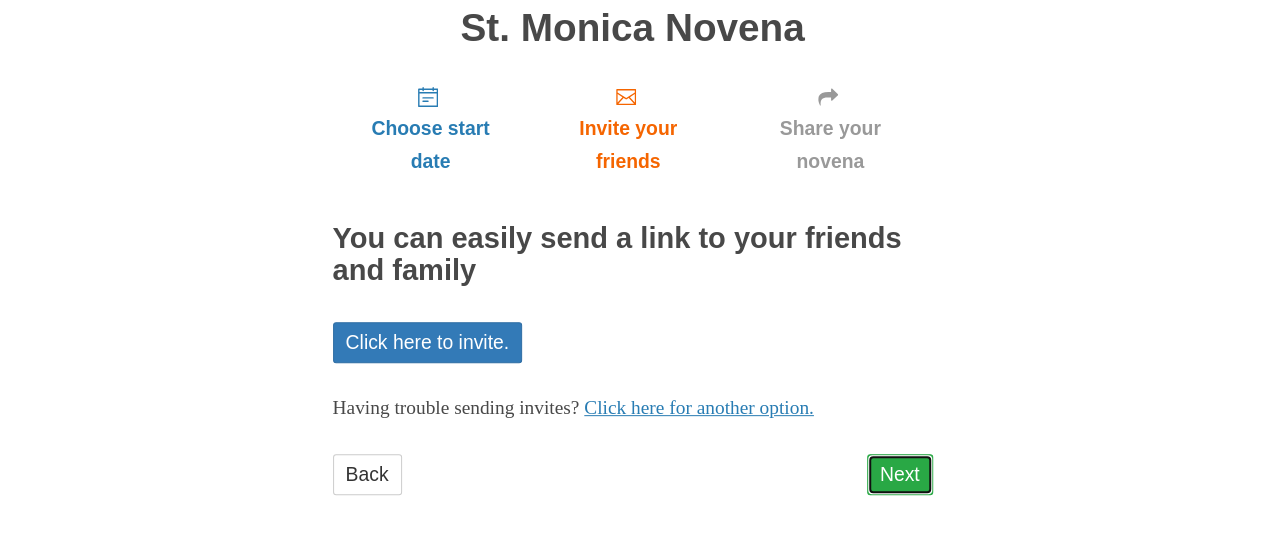 click on "Next" at bounding box center (900, 474) 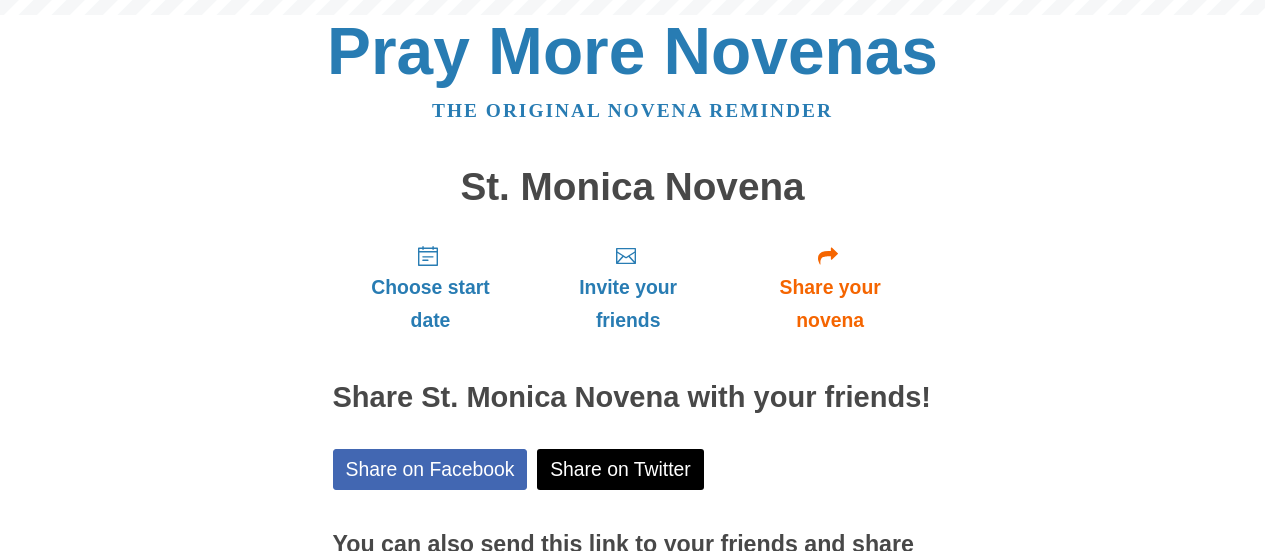 scroll, scrollTop: 218, scrollLeft: 0, axis: vertical 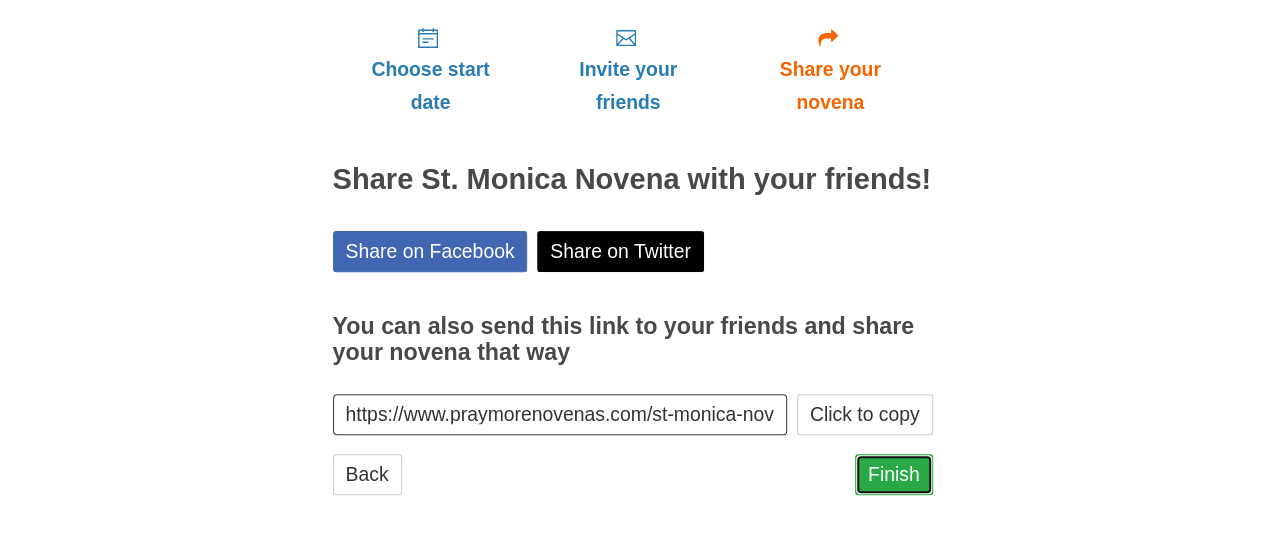 click on "Finish" at bounding box center (894, 474) 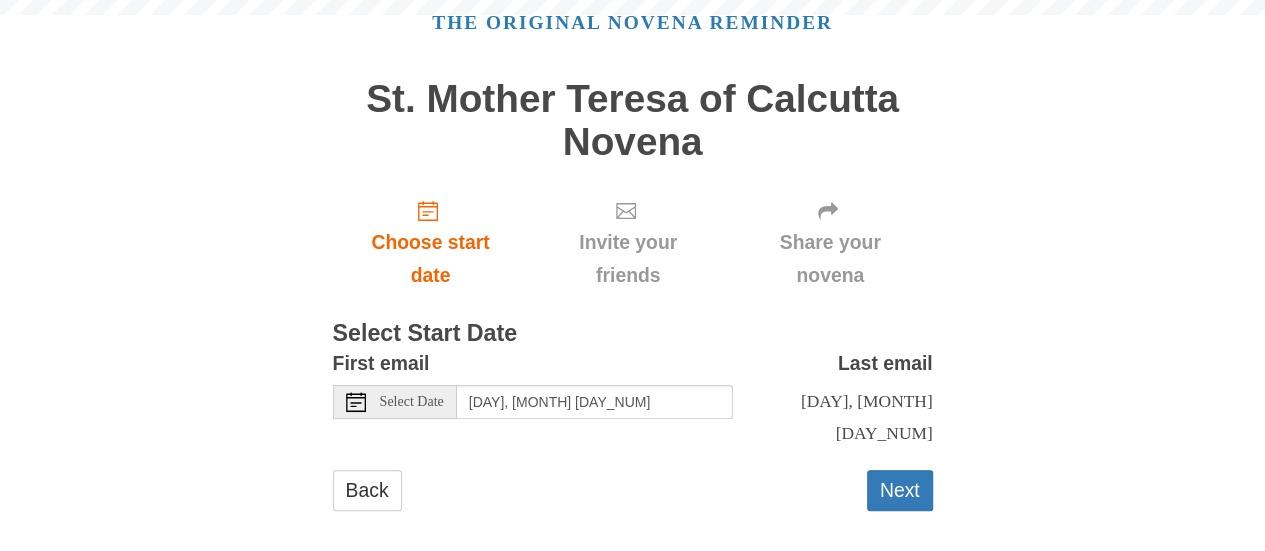 scroll, scrollTop: 88, scrollLeft: 0, axis: vertical 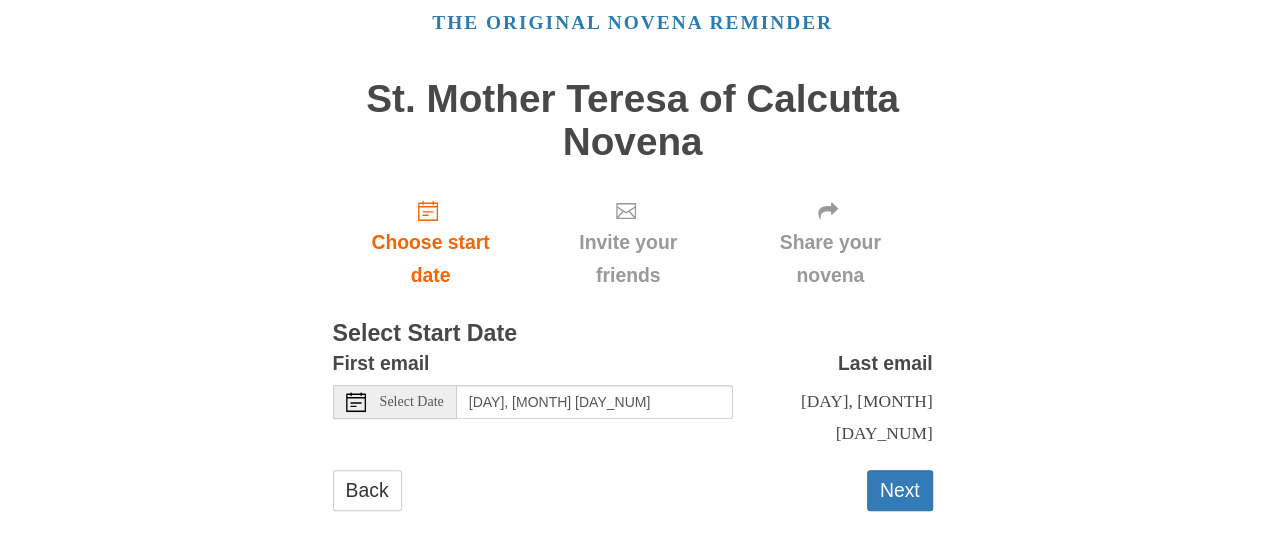 click on "Select Date" at bounding box center [412, 402] 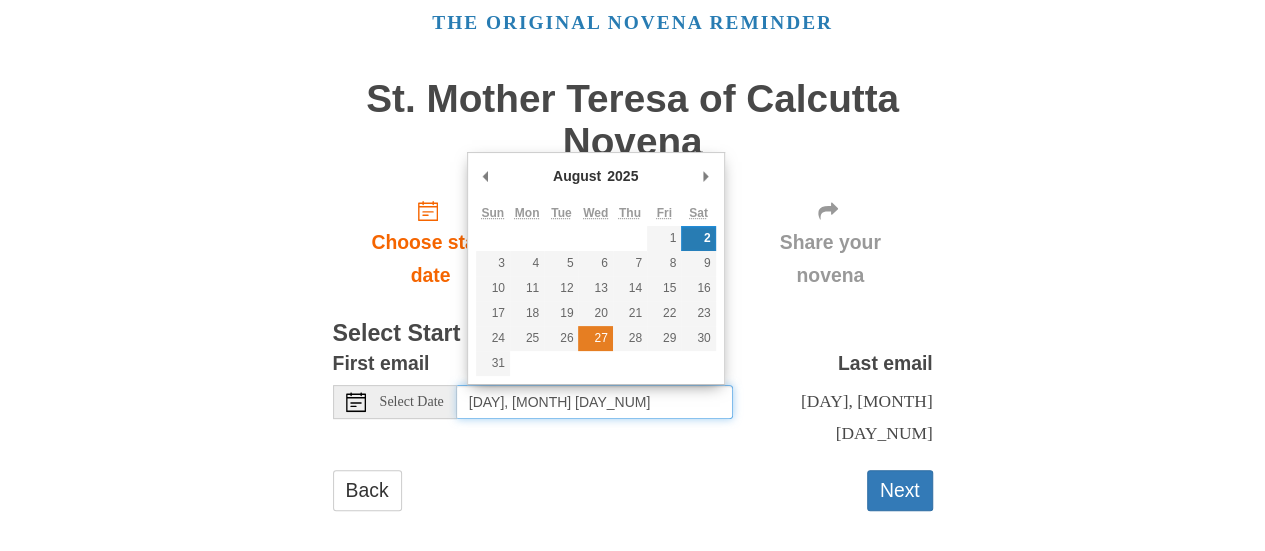 type on "Wednesday, August 27th" 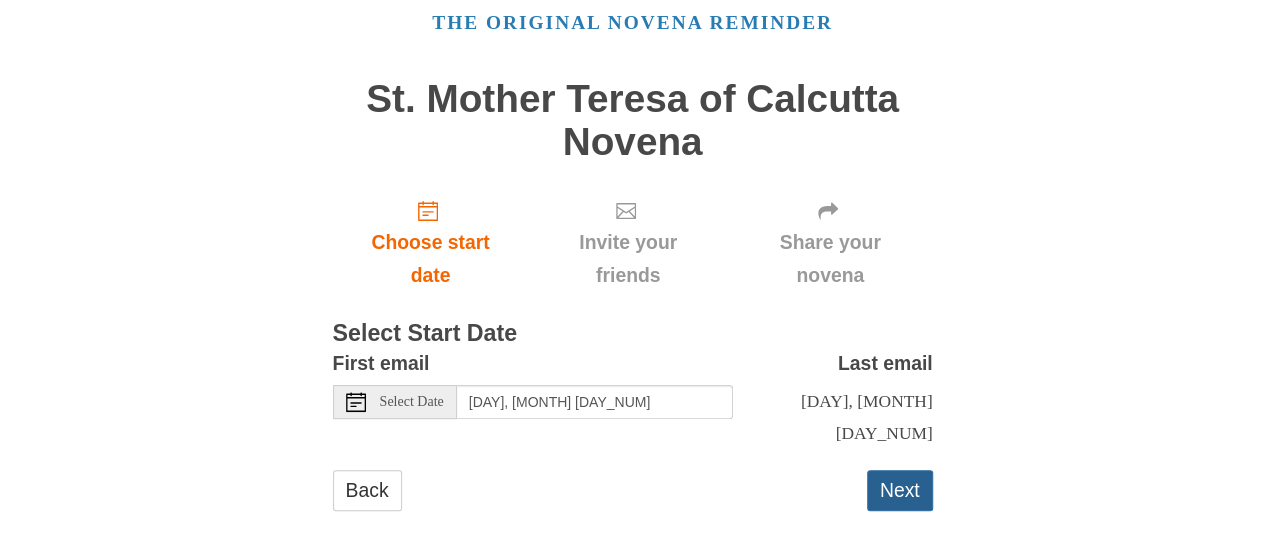 click on "Next" at bounding box center (900, 490) 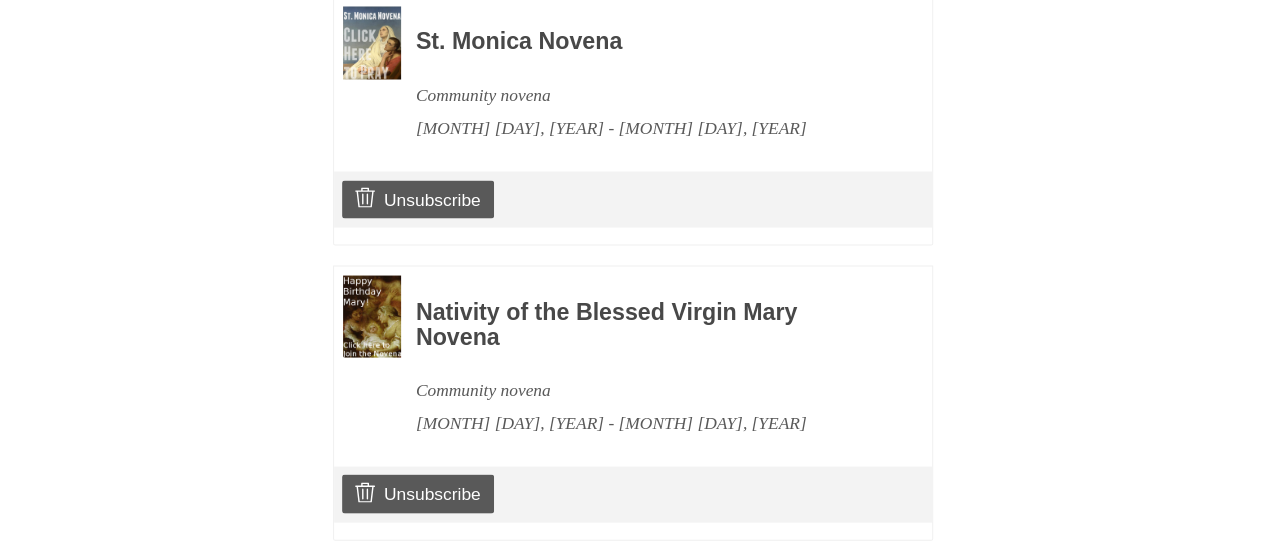 scroll, scrollTop: 1967, scrollLeft: 0, axis: vertical 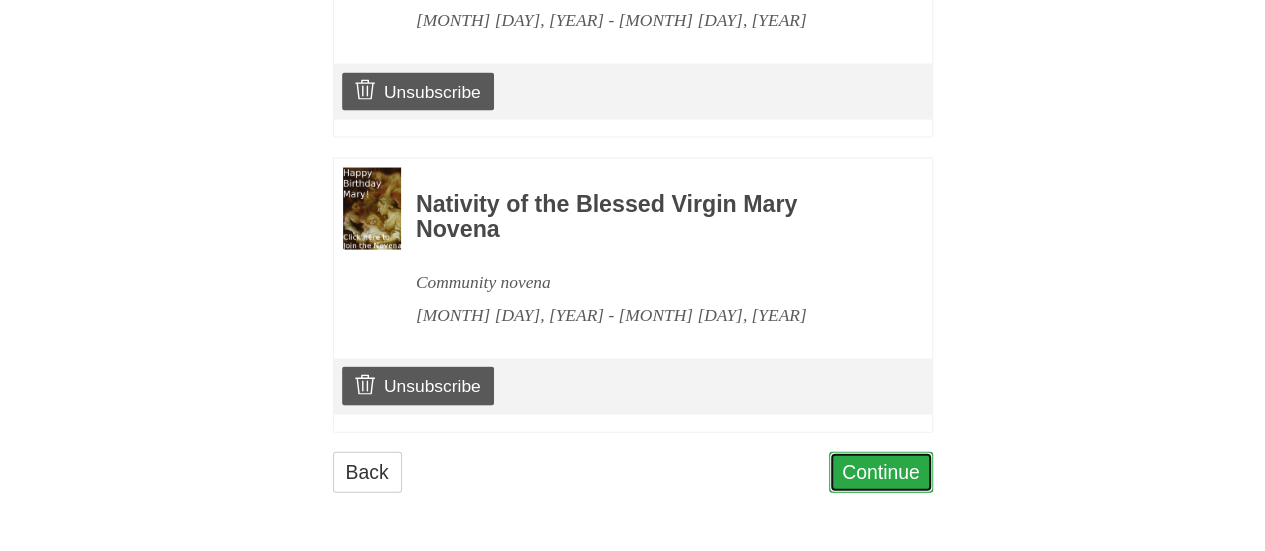 click on "Continue" at bounding box center (881, 472) 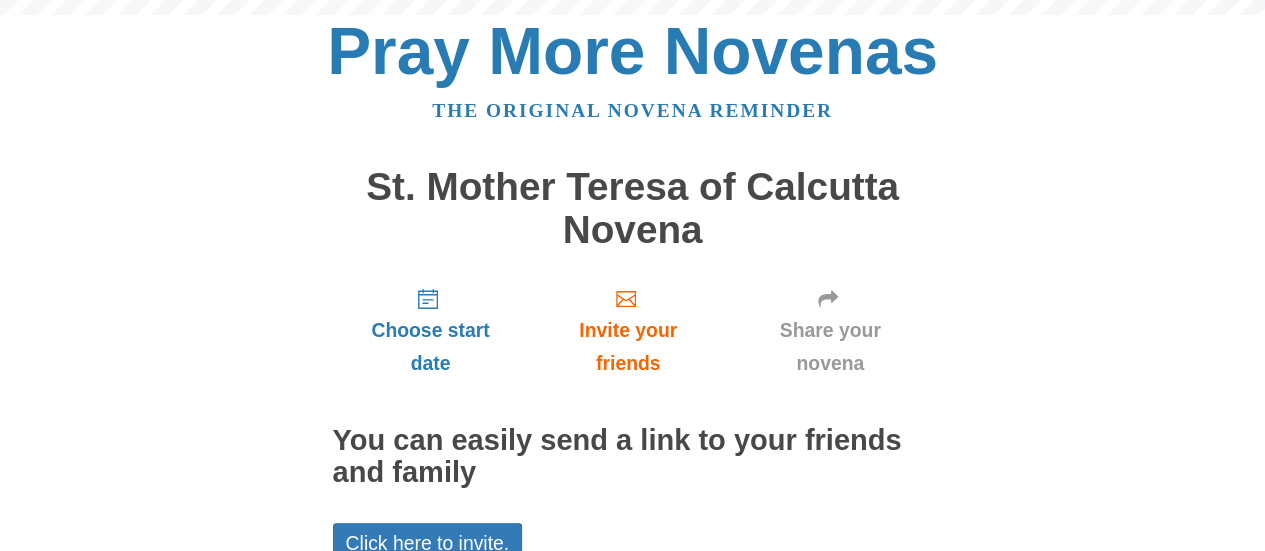 scroll, scrollTop: 202, scrollLeft: 0, axis: vertical 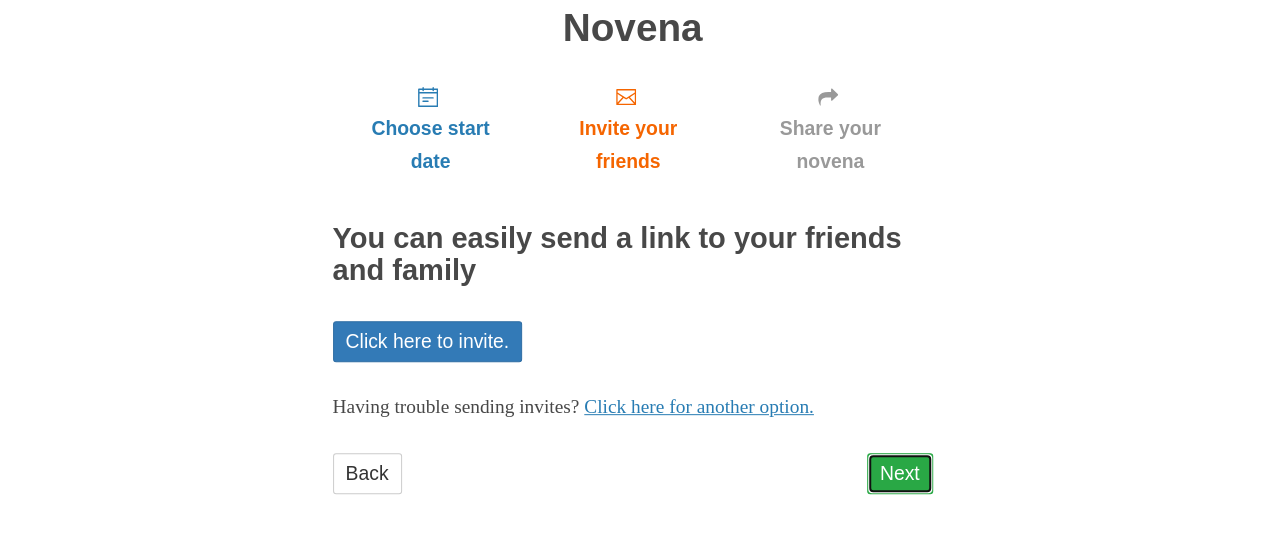 drag, startPoint x: 0, startPoint y: 0, endPoint x: 904, endPoint y: 475, distance: 1021.19586 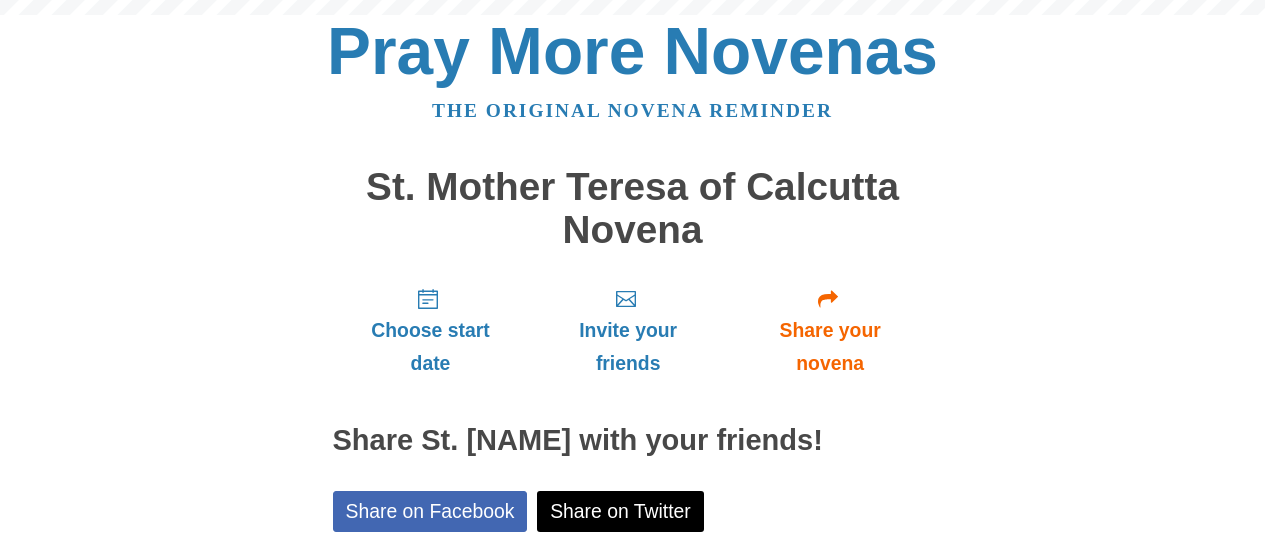 scroll, scrollTop: 292, scrollLeft: 0, axis: vertical 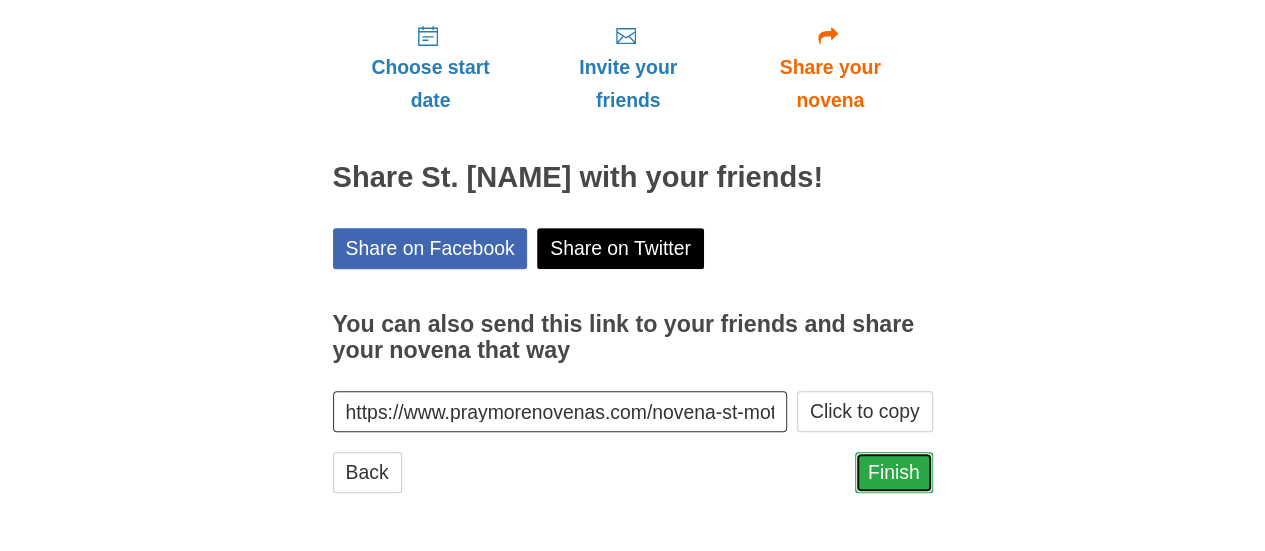 click on "Finish" at bounding box center [894, 472] 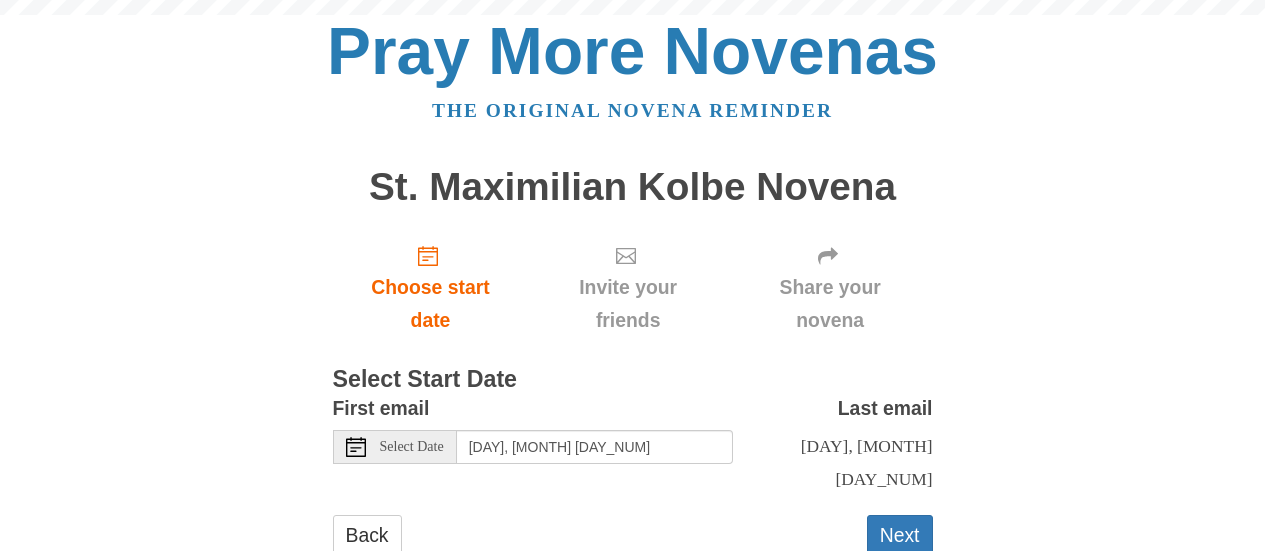 scroll, scrollTop: 0, scrollLeft: 0, axis: both 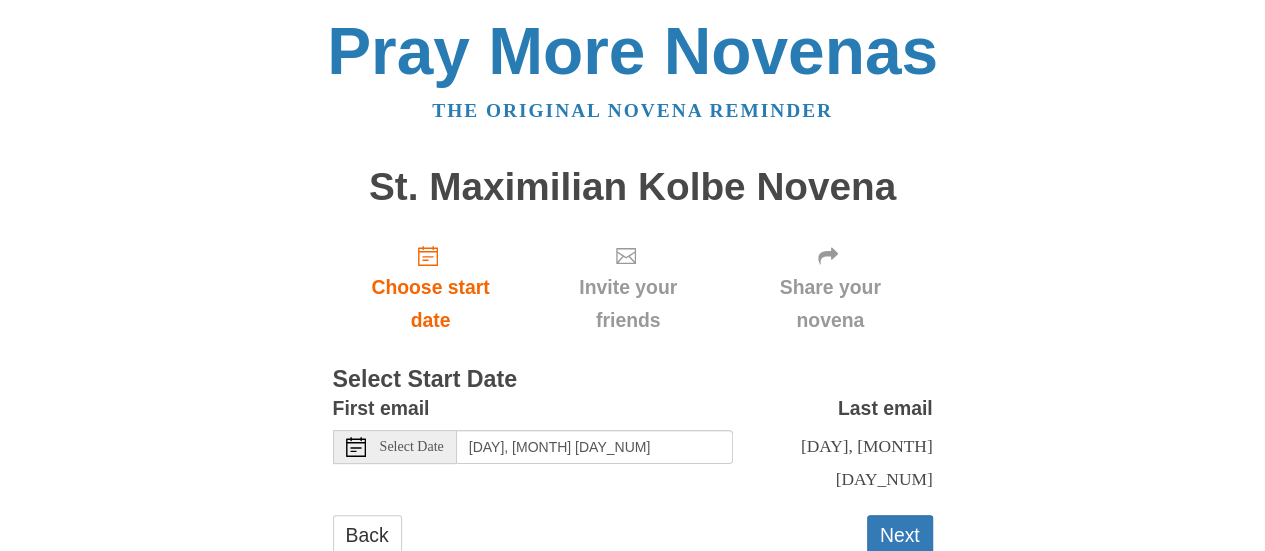 click on "Select Date" at bounding box center [412, 447] 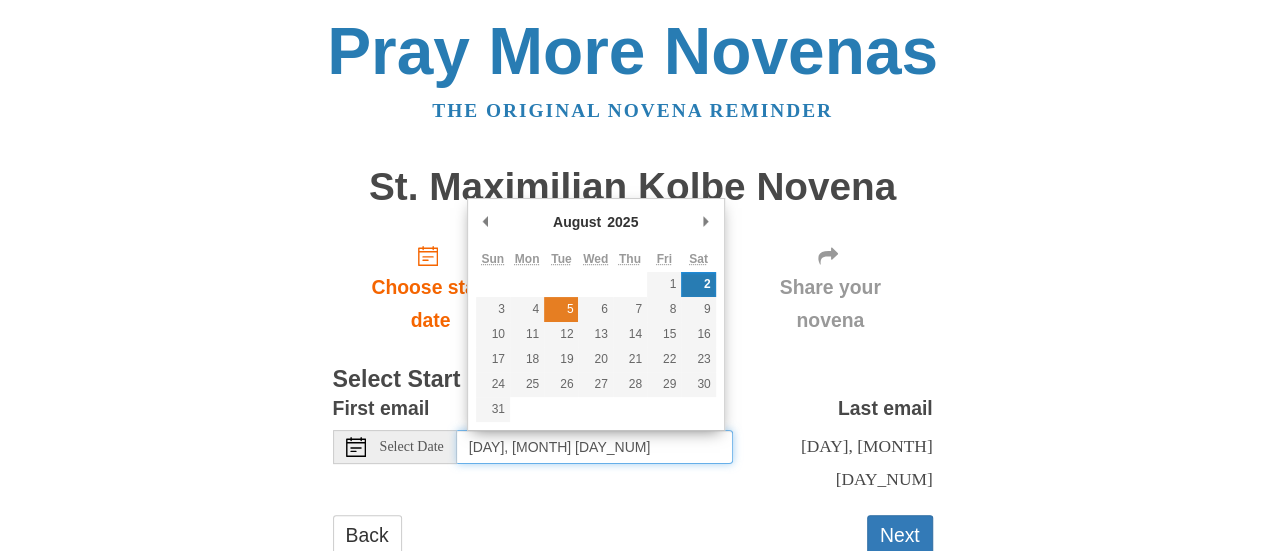 type on "Tuesday, August 5th" 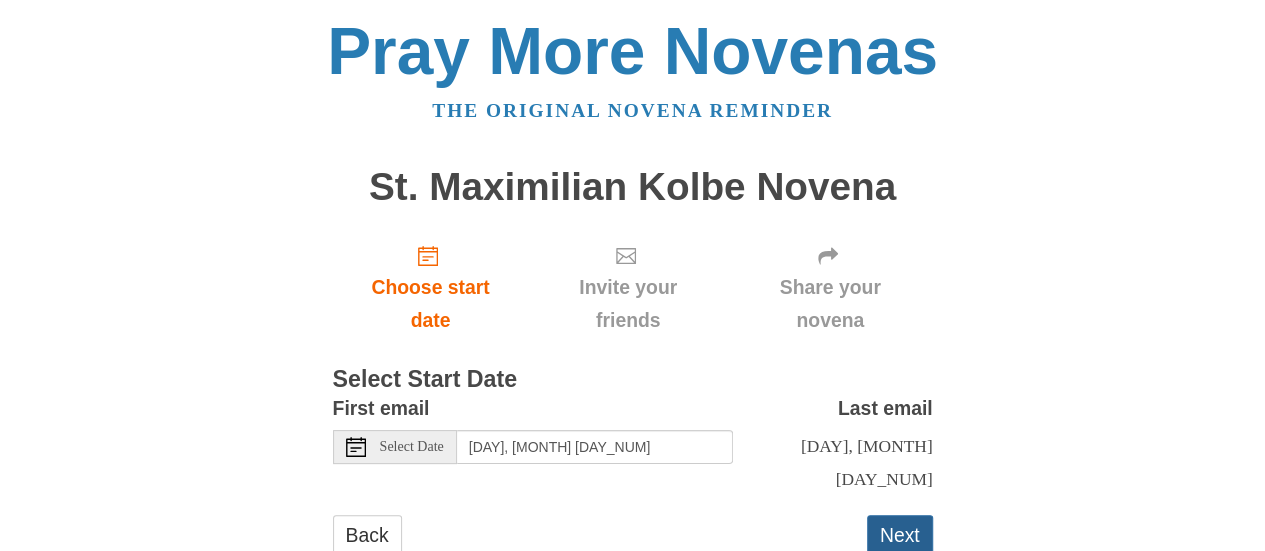 click on "Next" at bounding box center [900, 535] 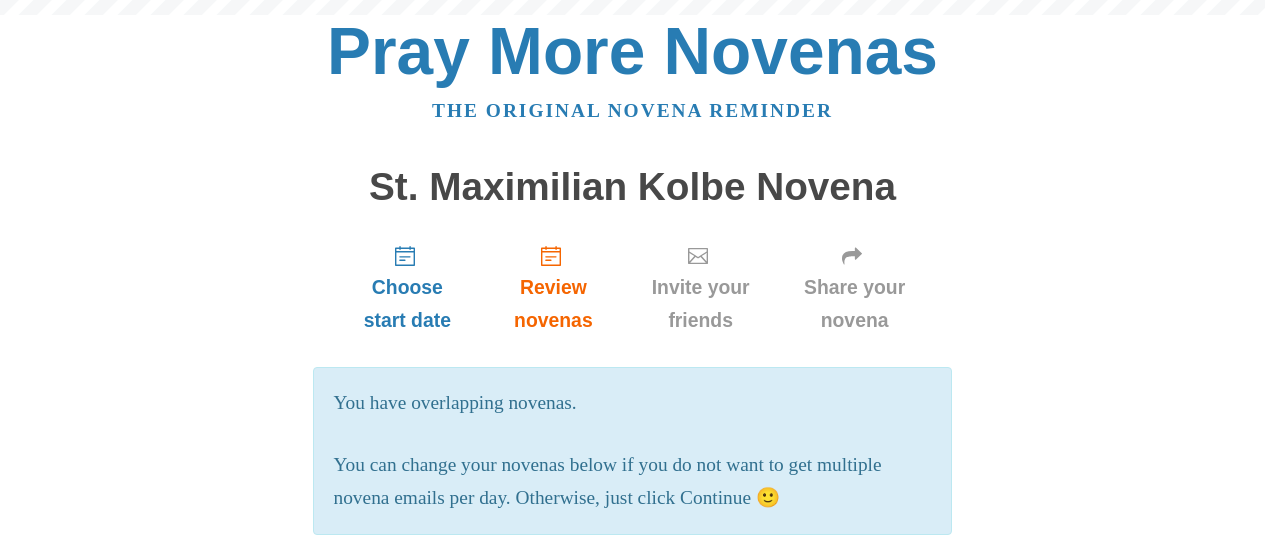 scroll, scrollTop: 1070, scrollLeft: 0, axis: vertical 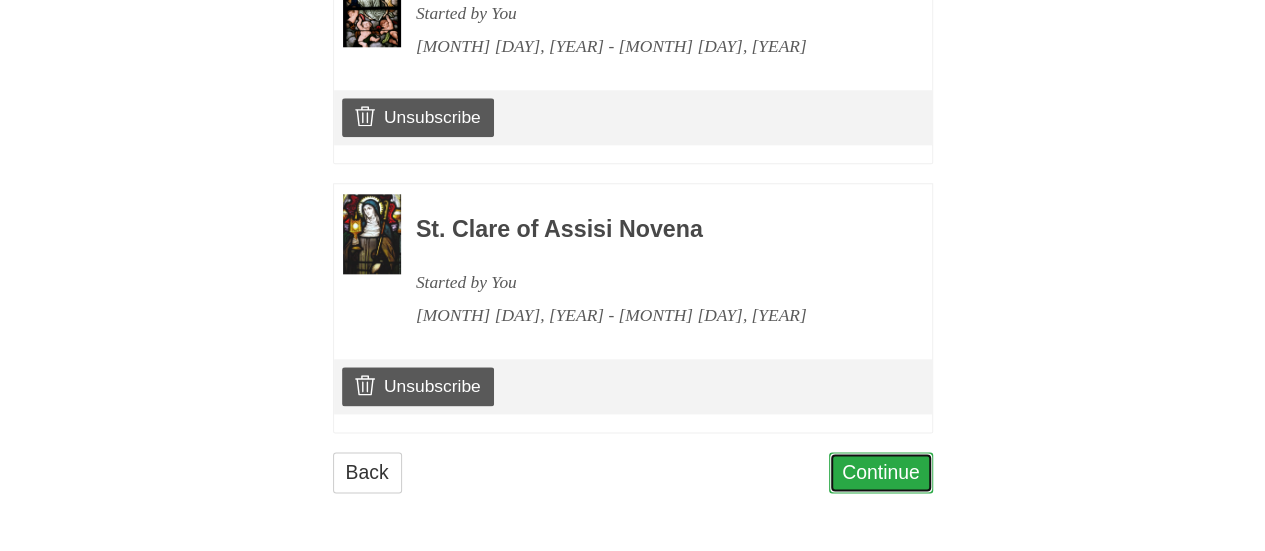 click on "Continue" at bounding box center (881, 472) 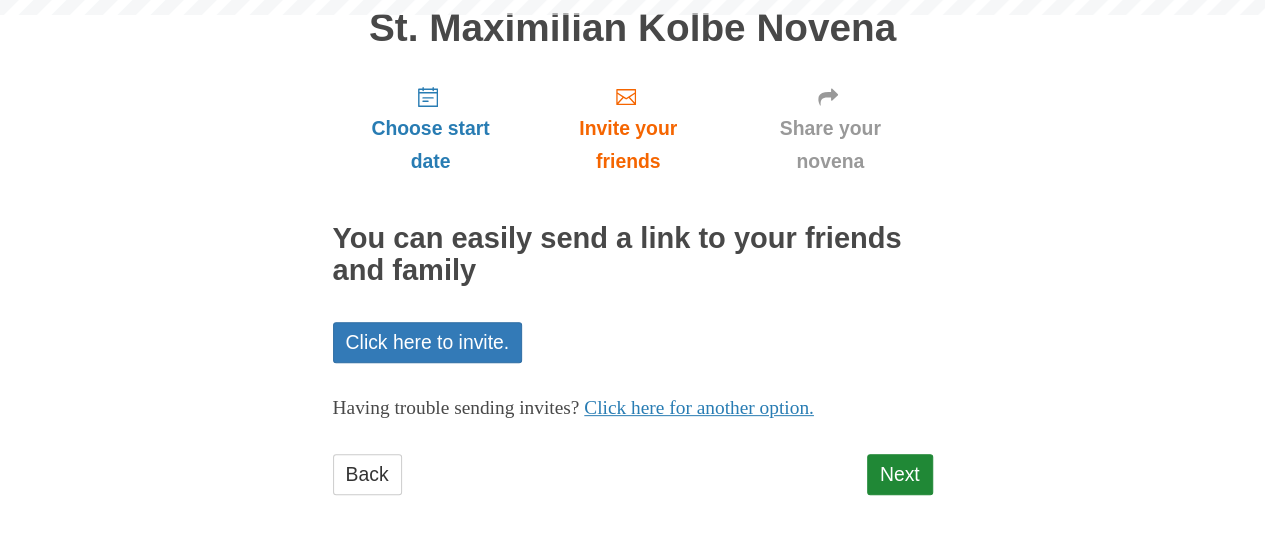 scroll, scrollTop: 159, scrollLeft: 0, axis: vertical 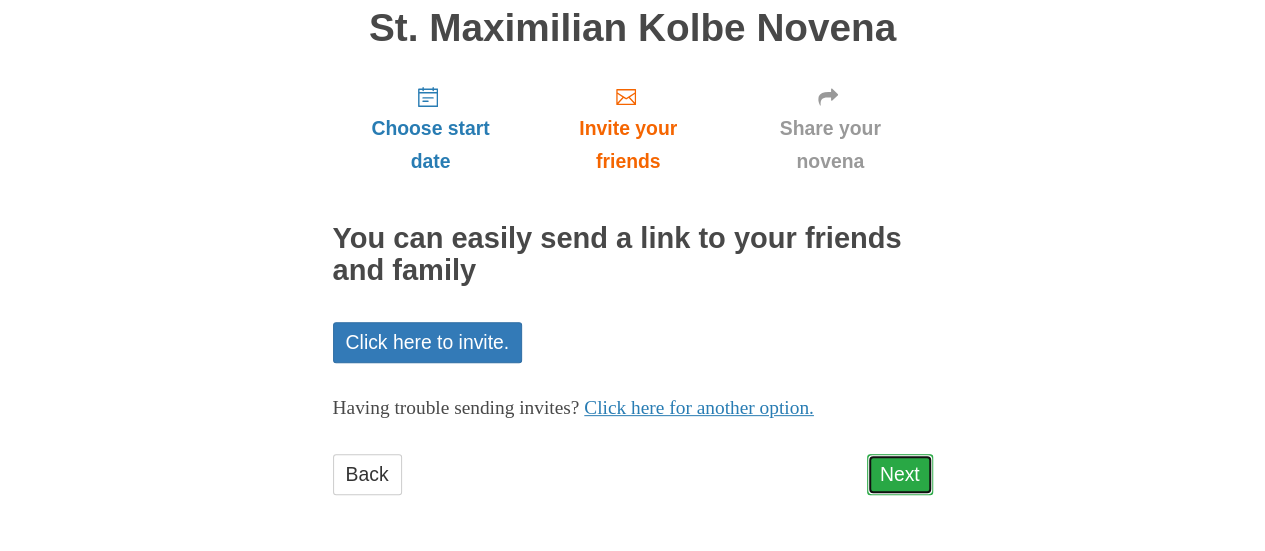 click on "Next" at bounding box center (900, 474) 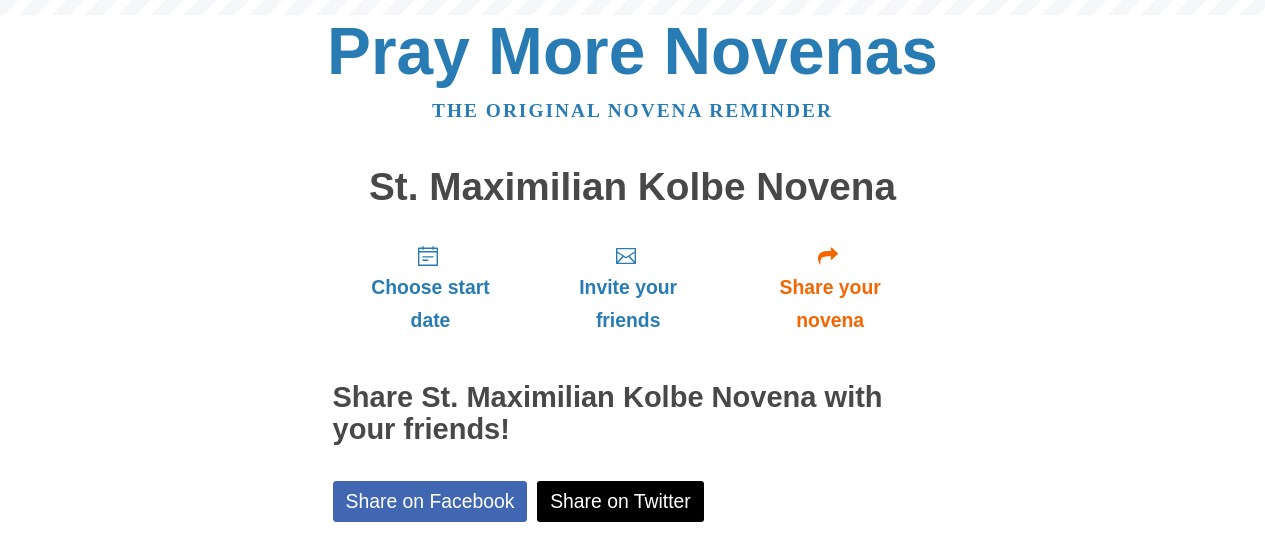 scroll, scrollTop: 250, scrollLeft: 0, axis: vertical 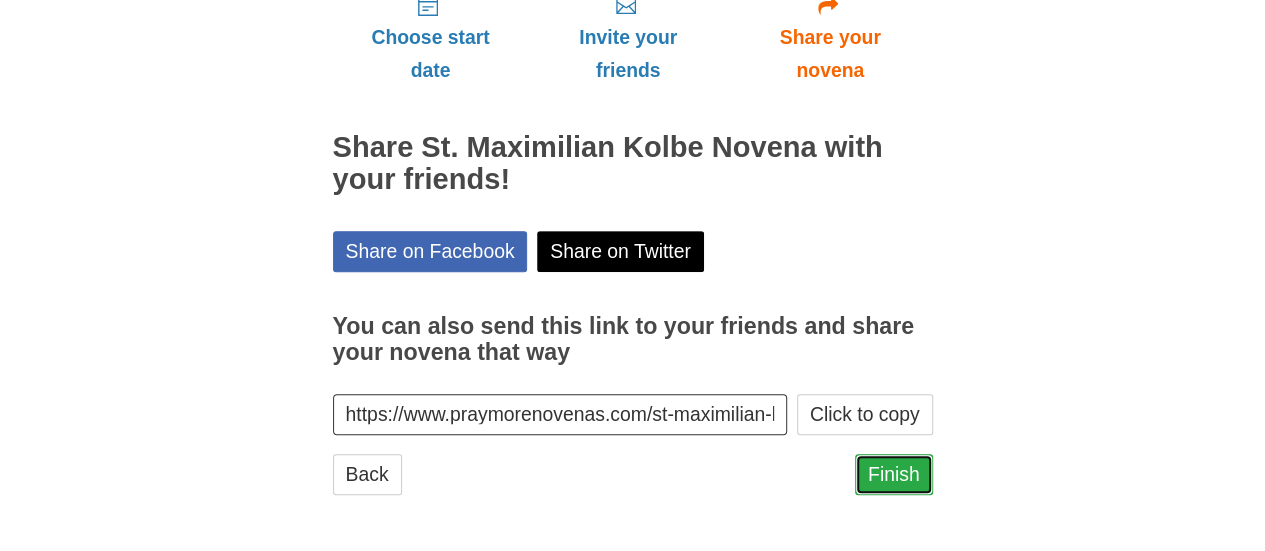 click on "Finish" at bounding box center [894, 474] 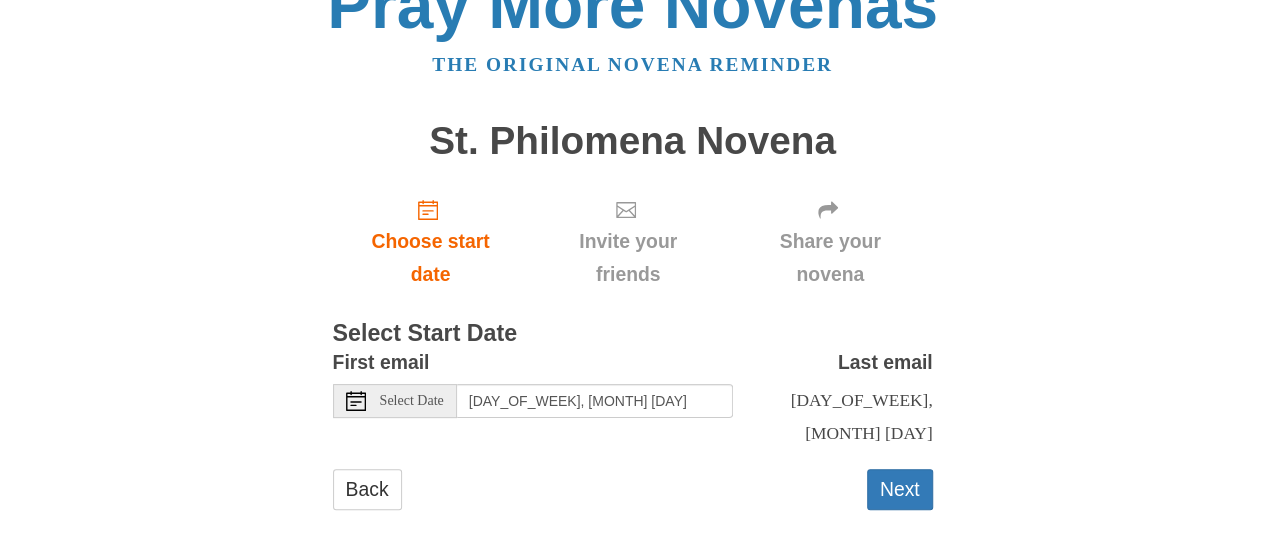scroll, scrollTop: 0, scrollLeft: 0, axis: both 